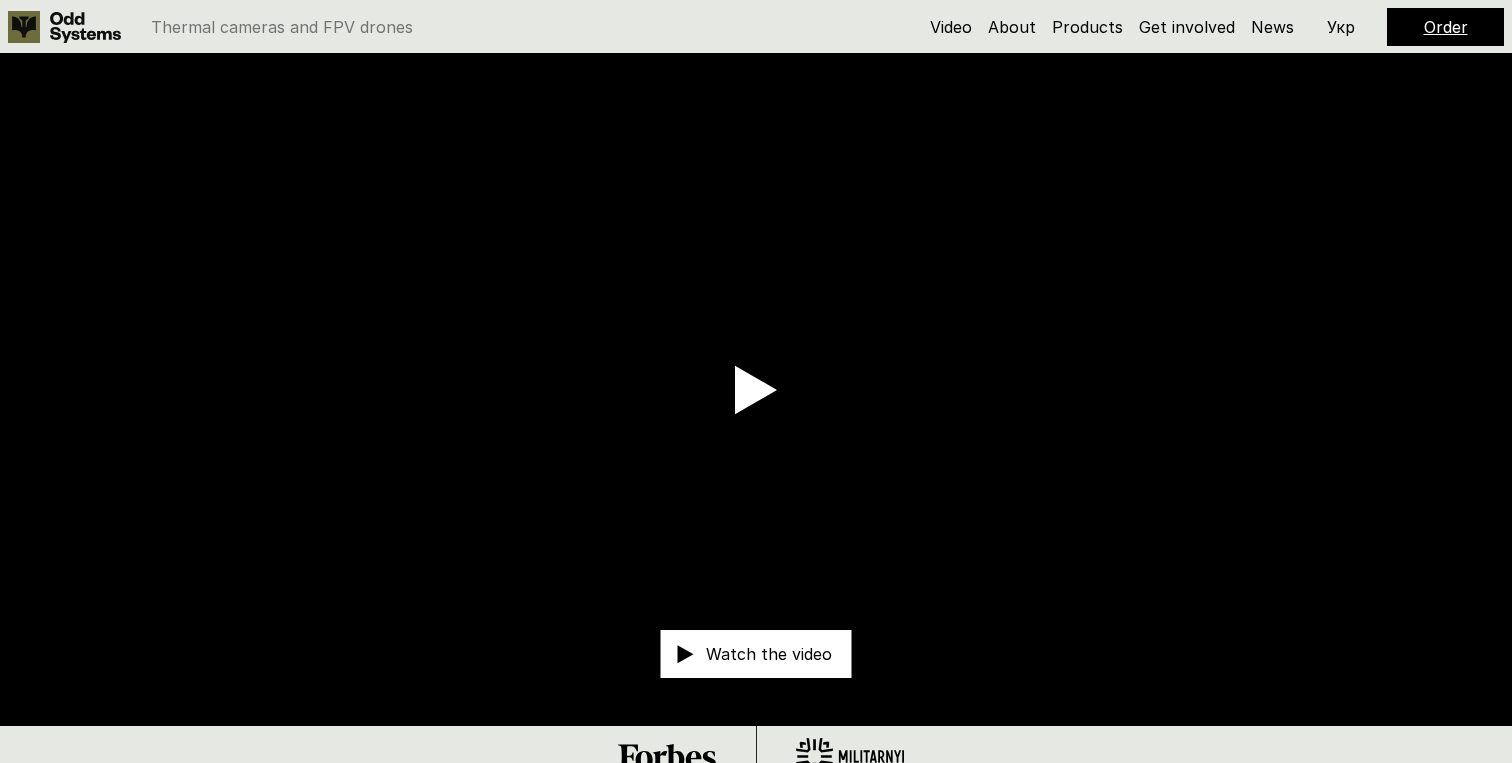 scroll, scrollTop: 0, scrollLeft: 0, axis: both 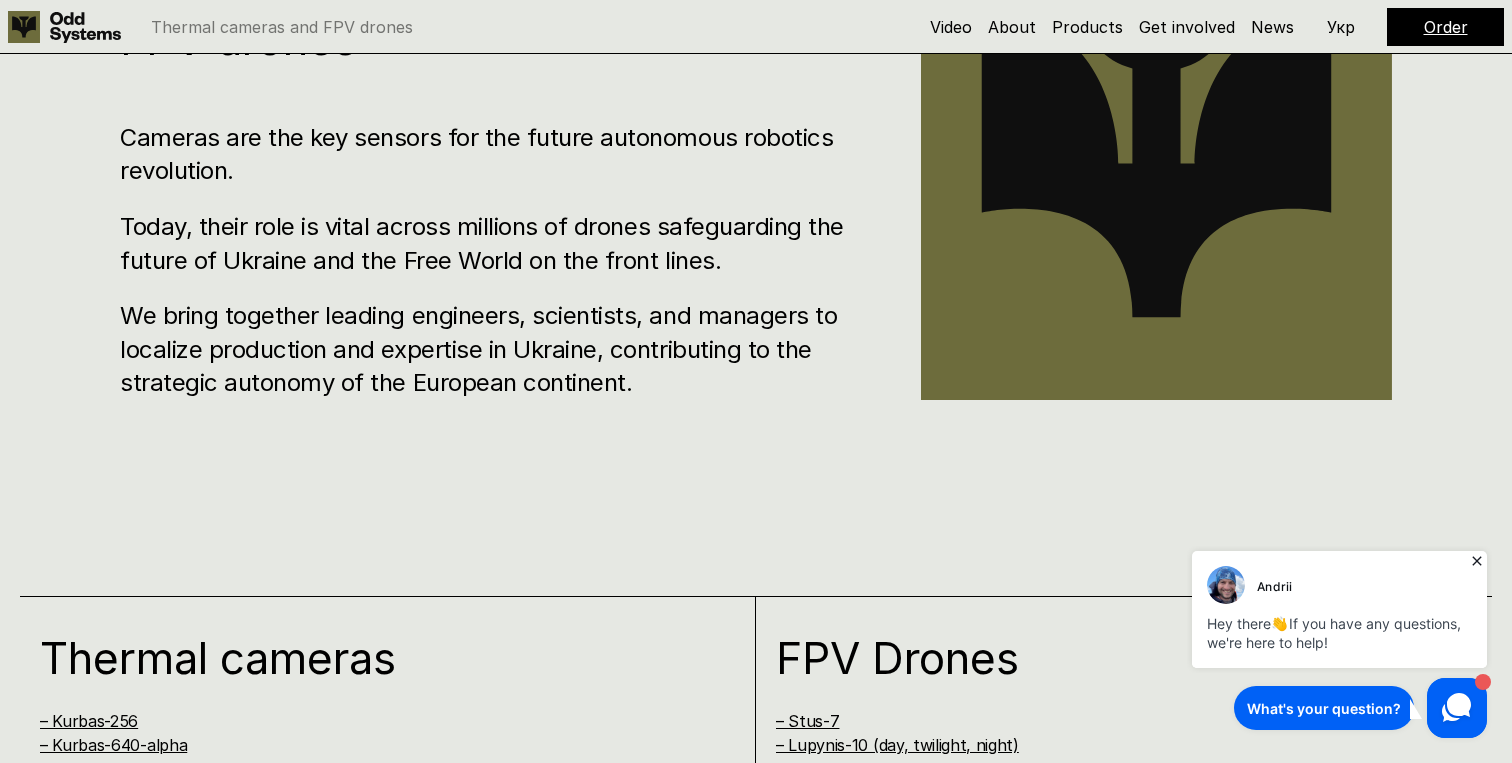 click on "Order" at bounding box center [1446, 27] 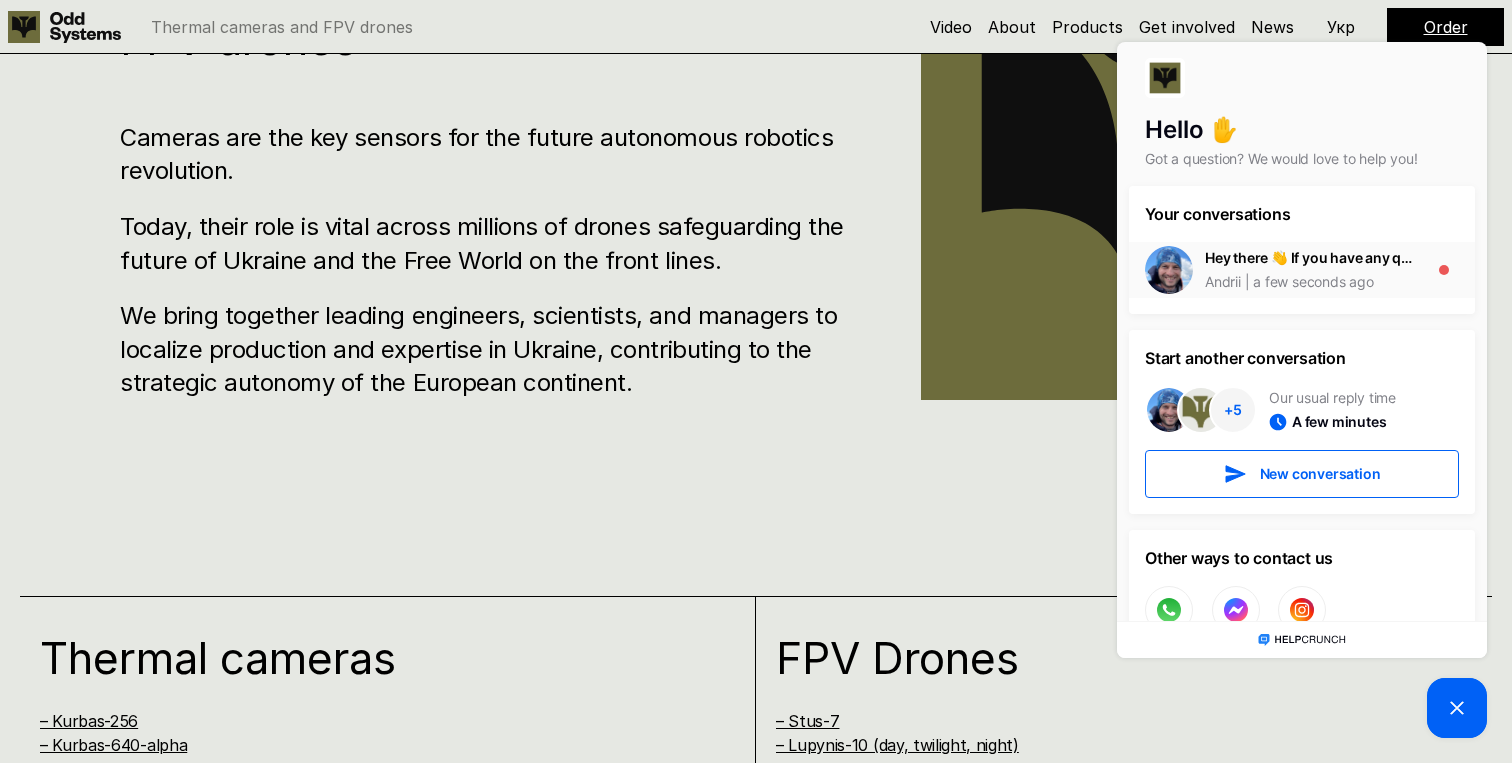 click on "Hey there 👋 If you have any questions, we're here to help! [FIRST] [LAST] a few seconds ago" at bounding box center (1311, 270) 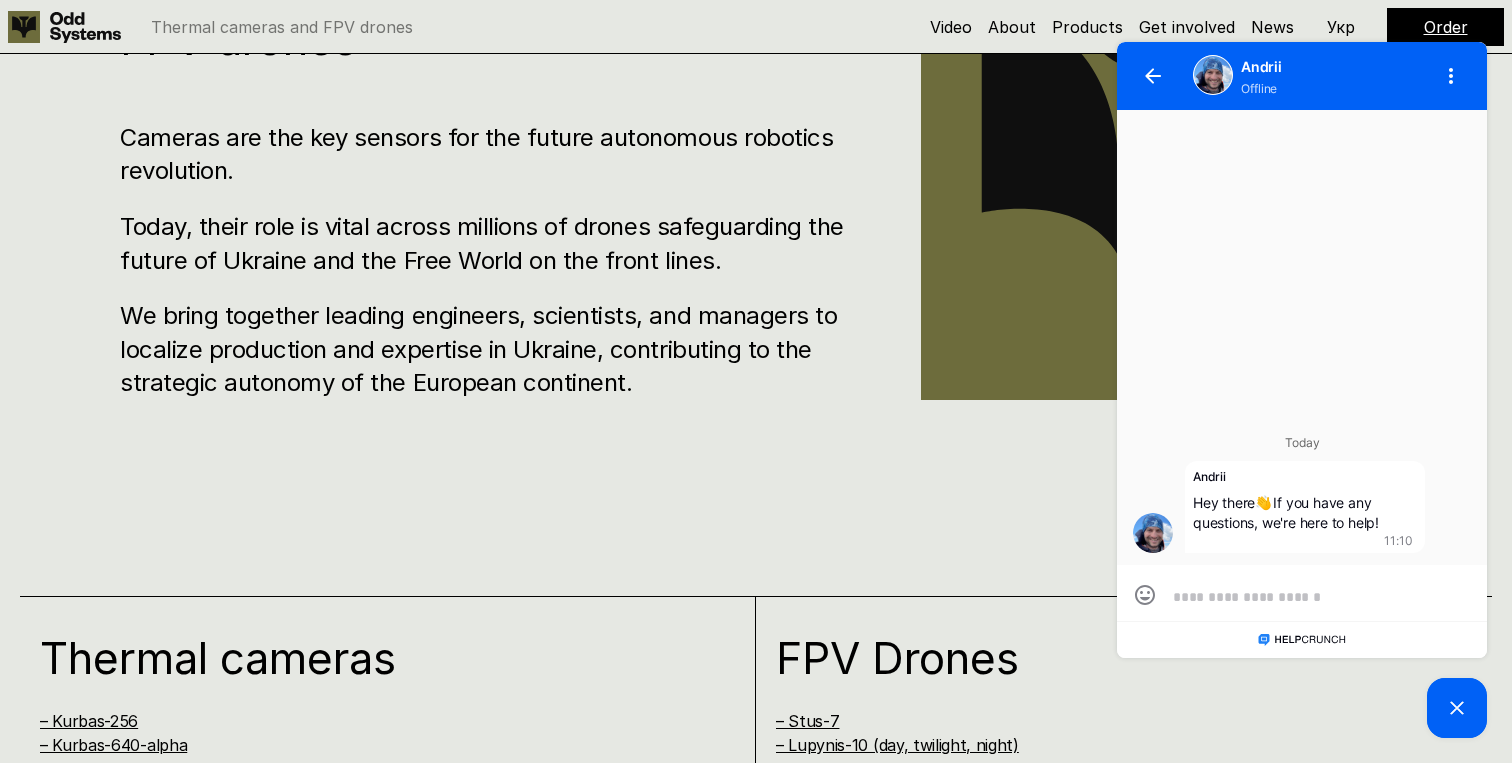 scroll, scrollTop: 0, scrollLeft: 0, axis: both 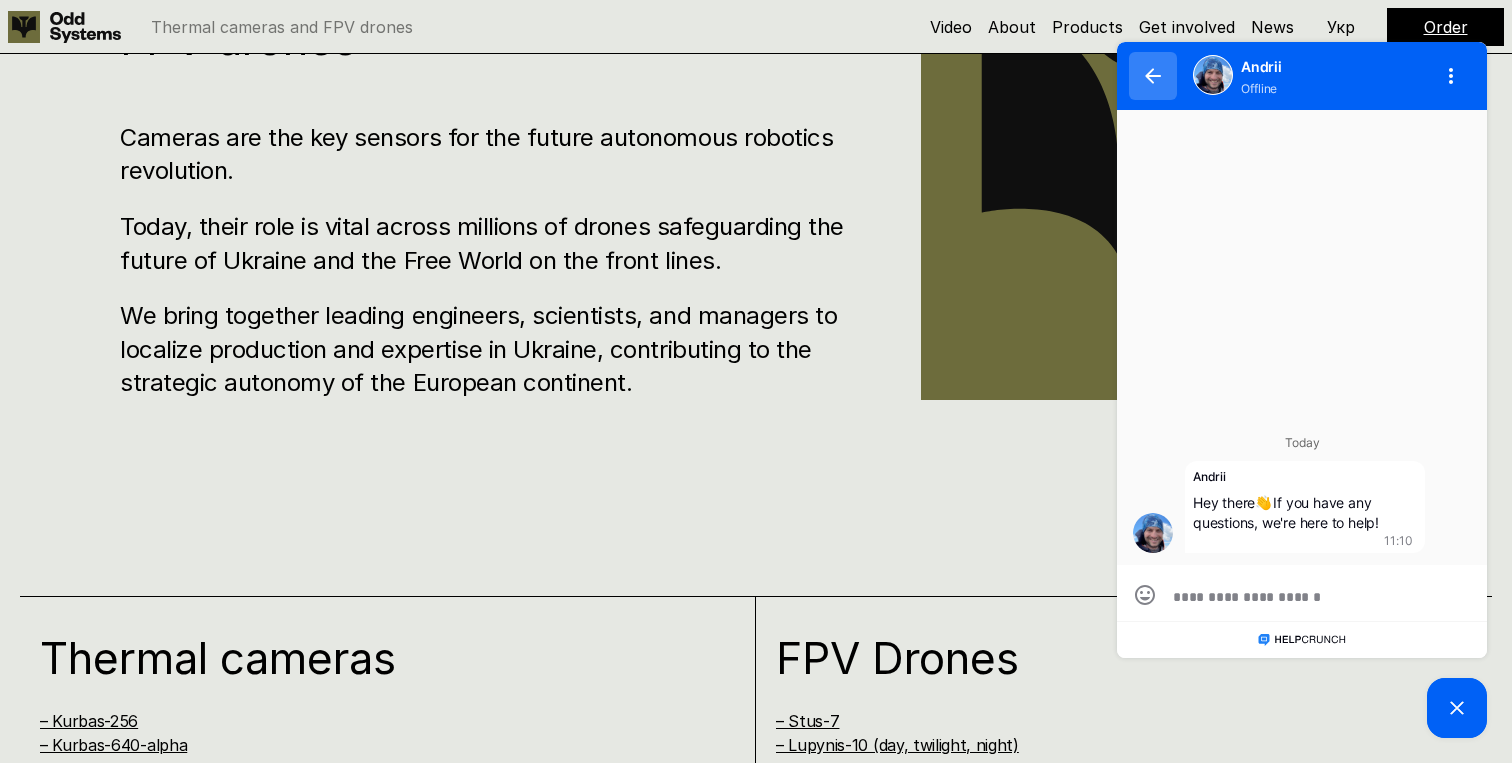 click at bounding box center [1153, 76] 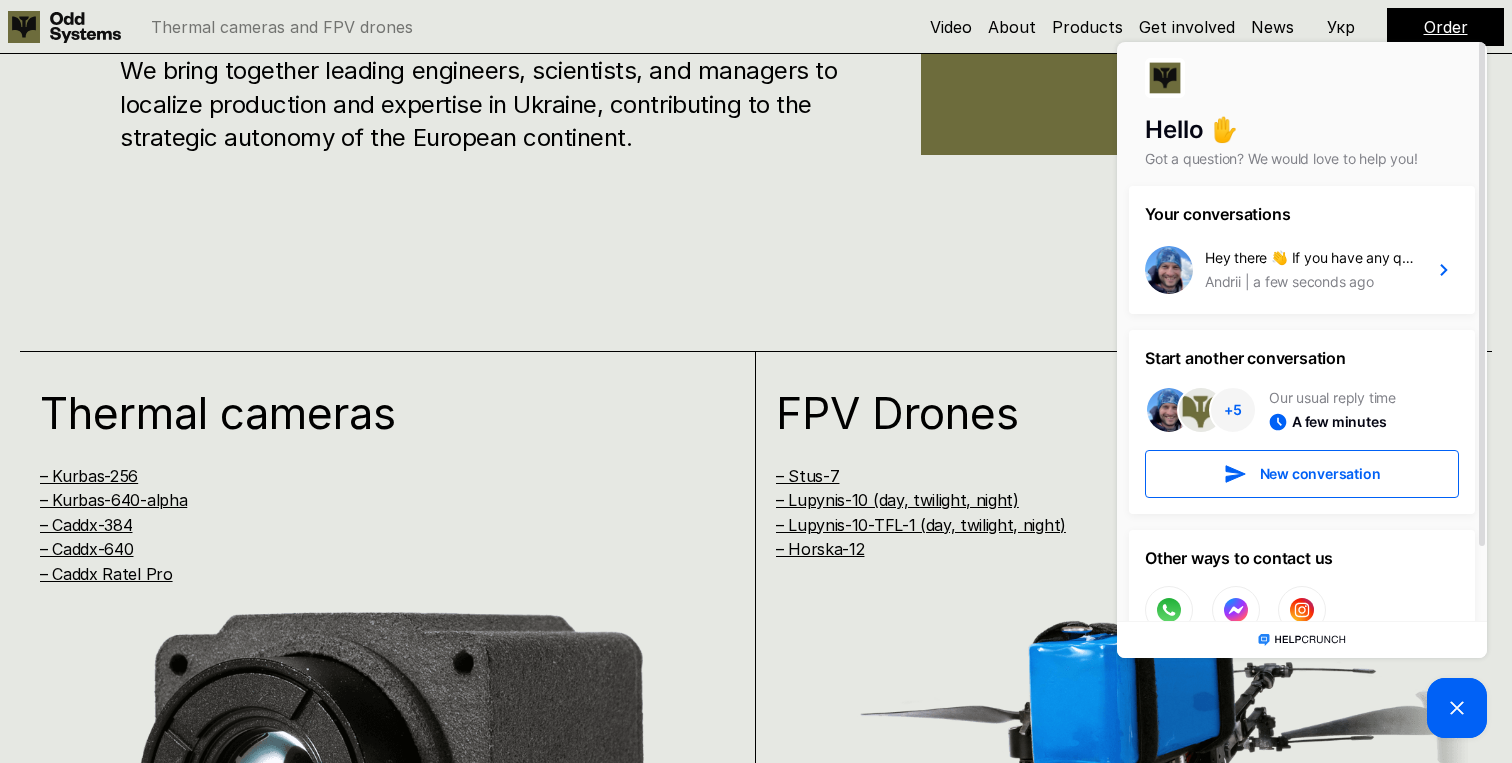 scroll, scrollTop: 45, scrollLeft: 0, axis: vertical 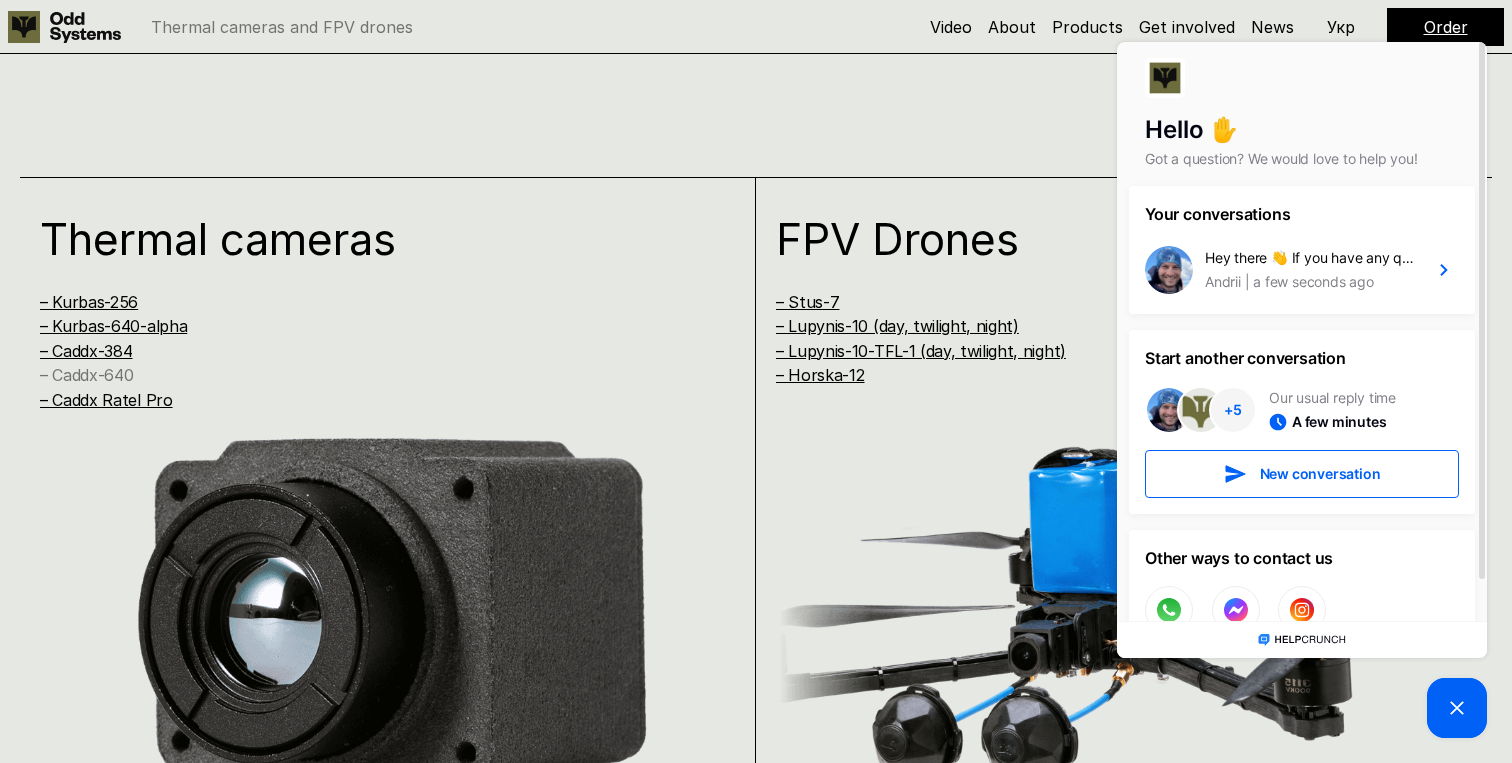click on "– Caddx-640" at bounding box center (86, 375) 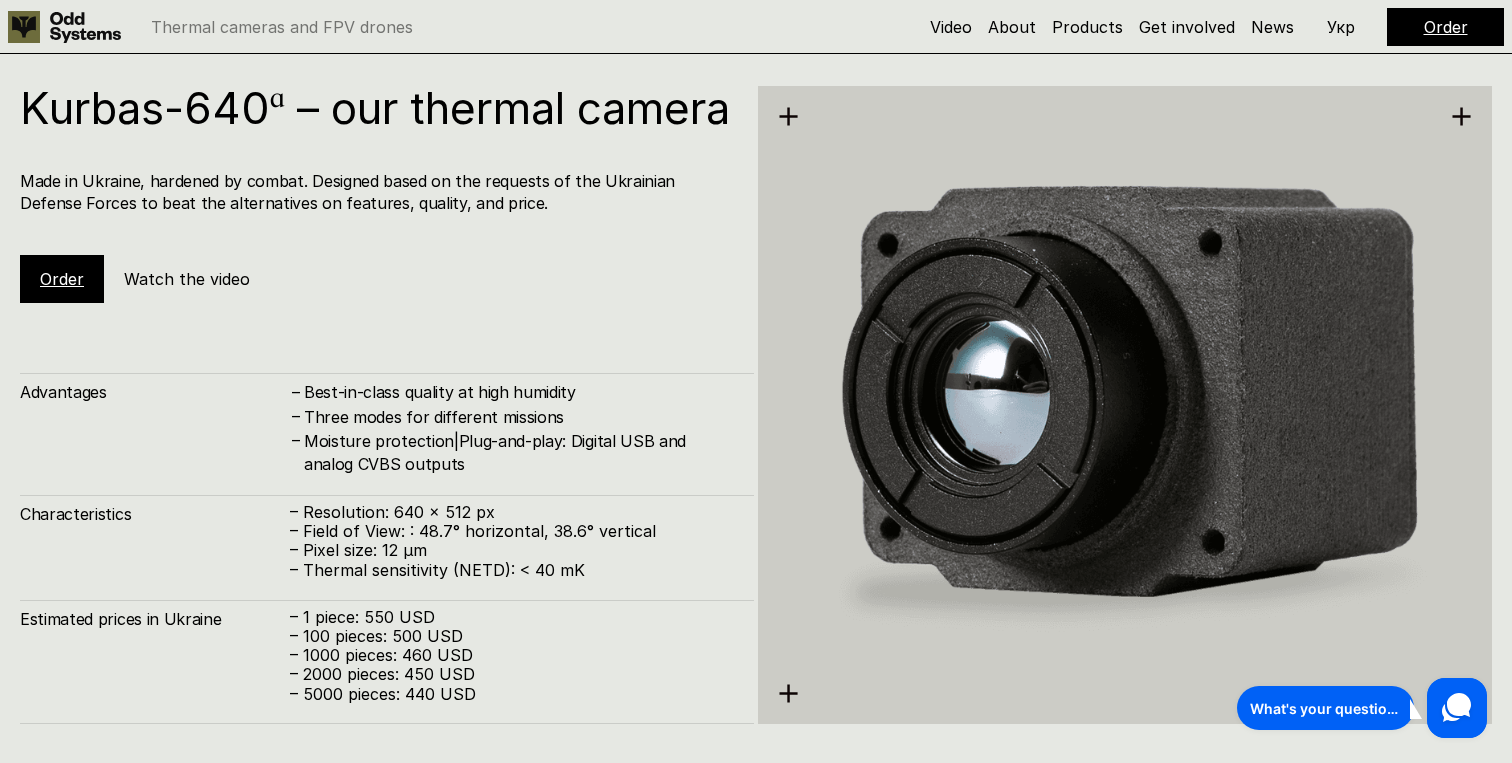 scroll, scrollTop: 3083, scrollLeft: 0, axis: vertical 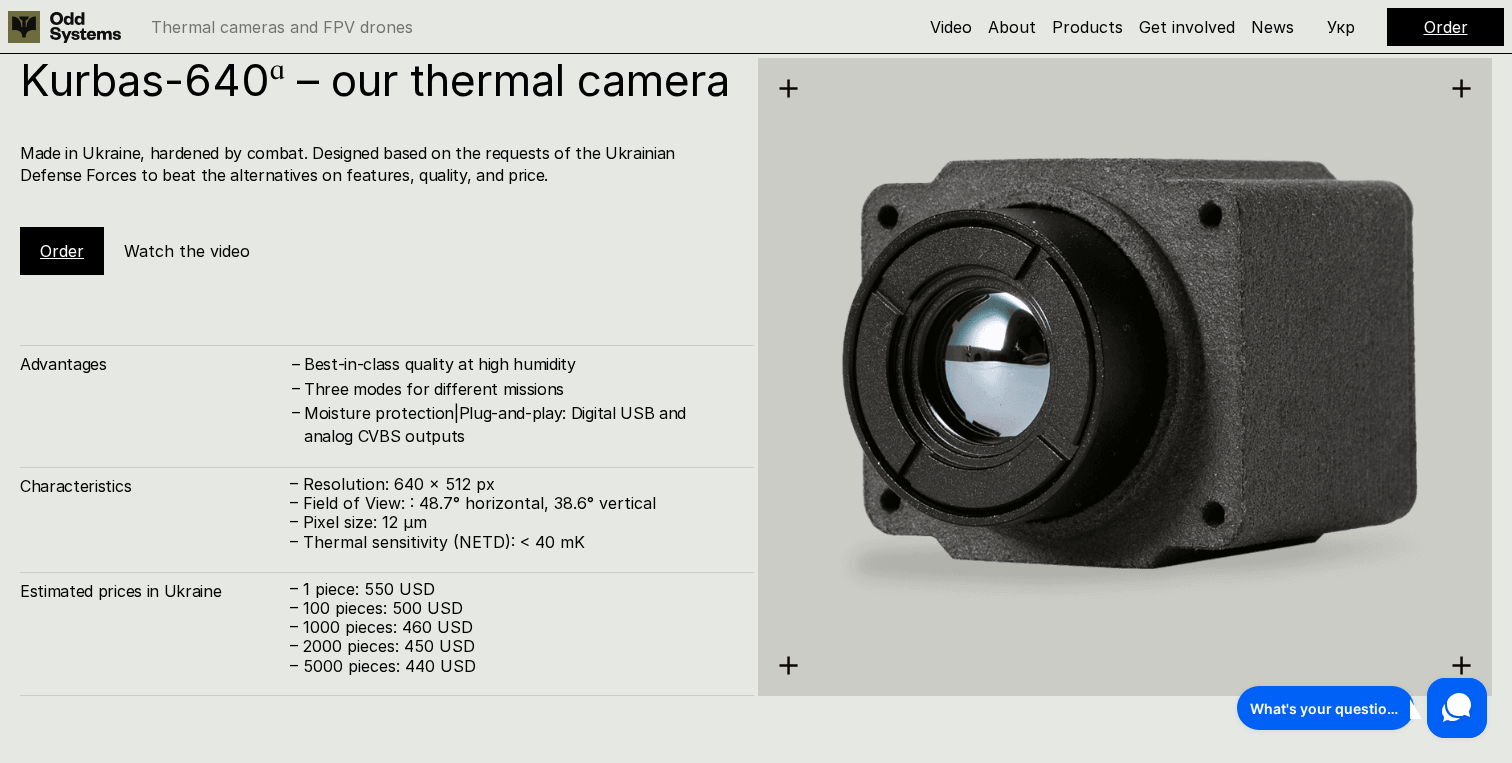 click on "Order" at bounding box center [62, 251] 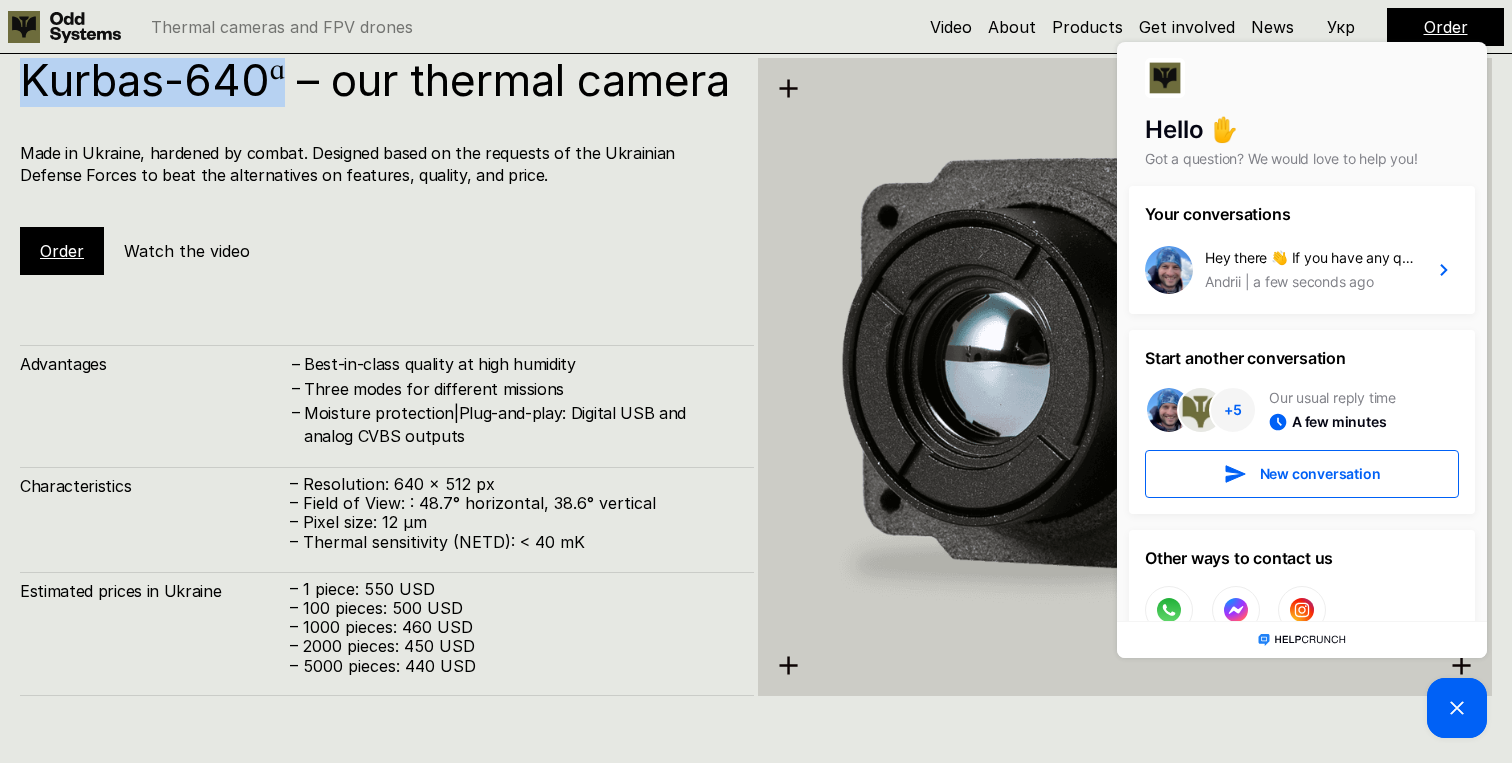 drag, startPoint x: 293, startPoint y: 76, endPoint x: 17, endPoint y: 68, distance: 276.1159 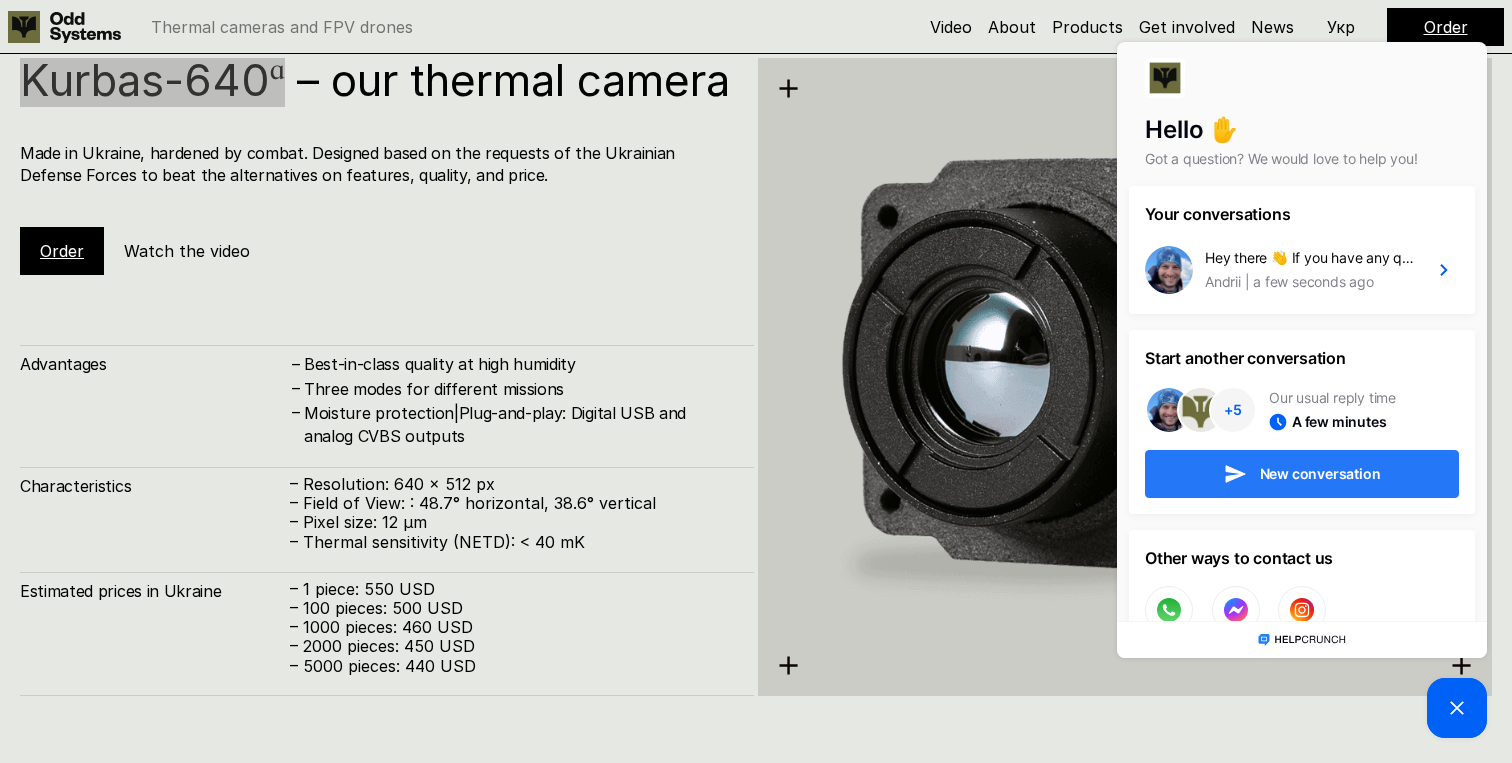 click 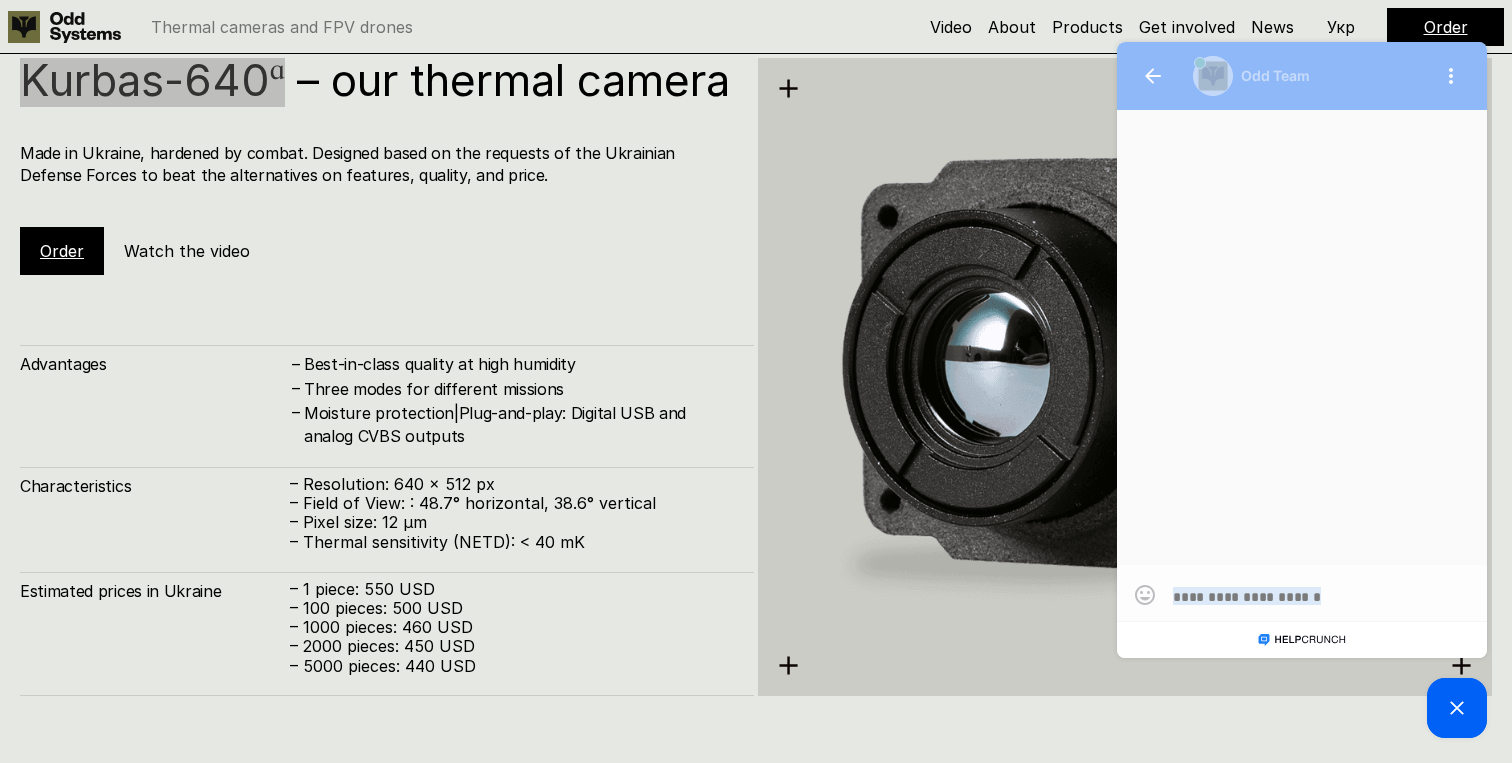 click at bounding box center (1302, 337) 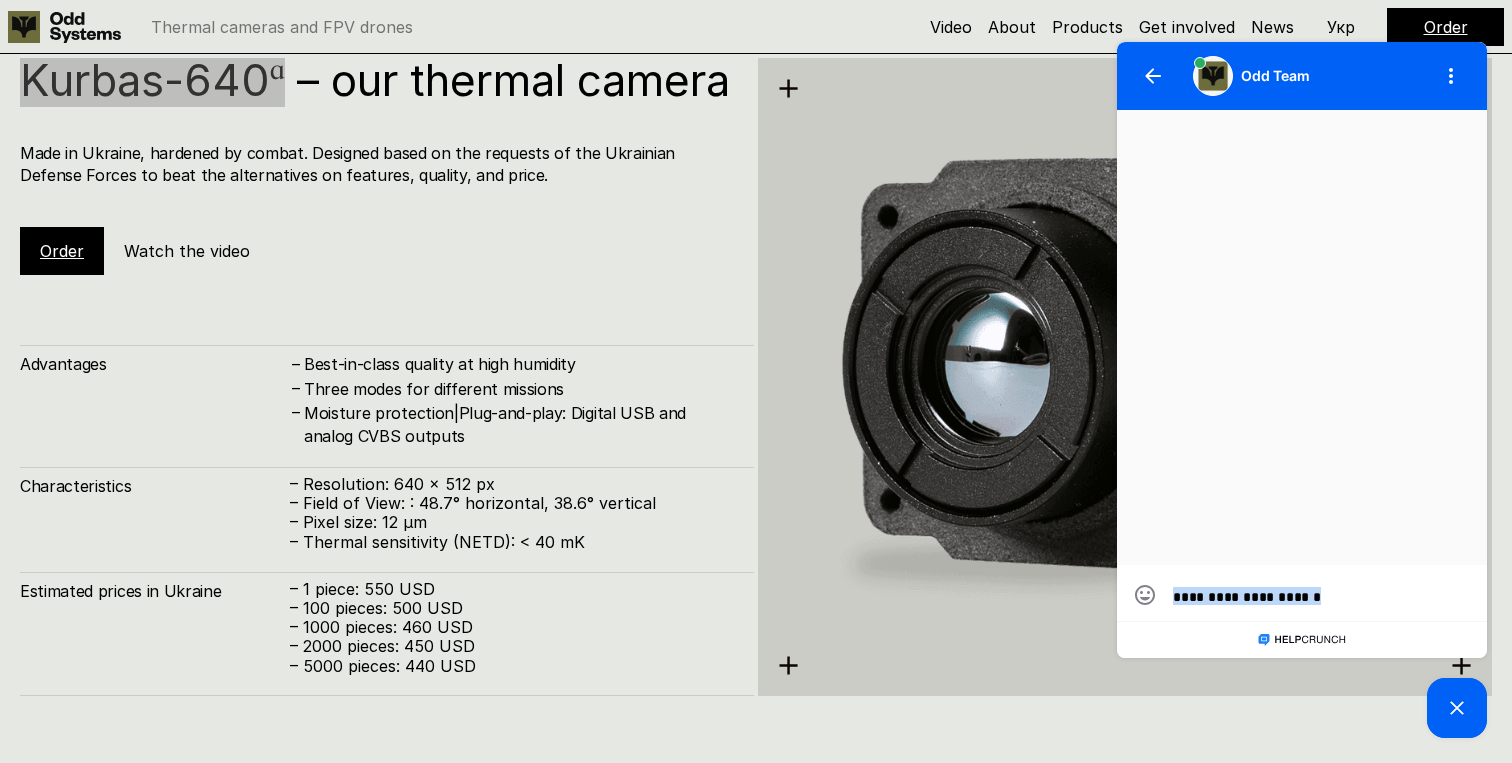 scroll, scrollTop: 0, scrollLeft: 0, axis: both 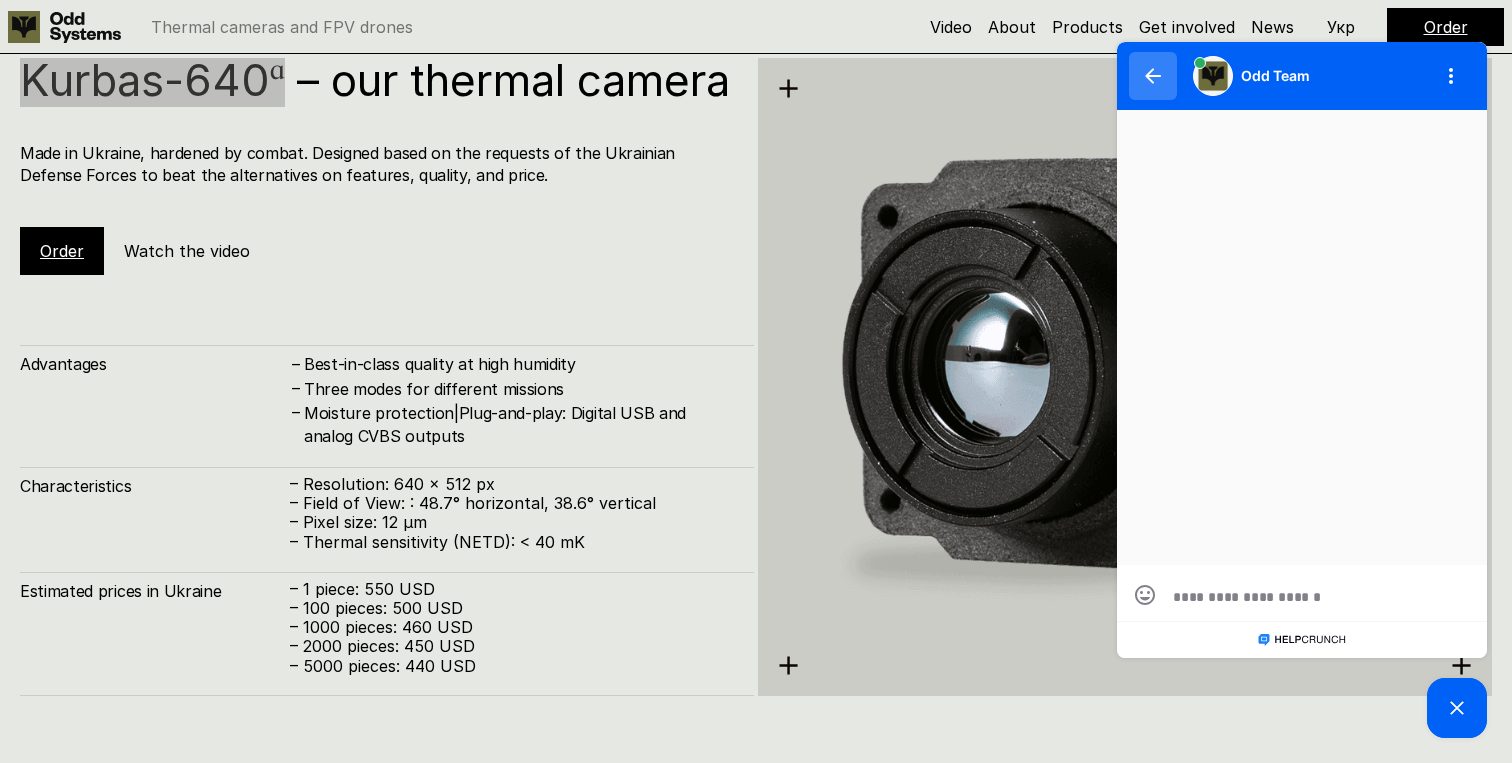 click 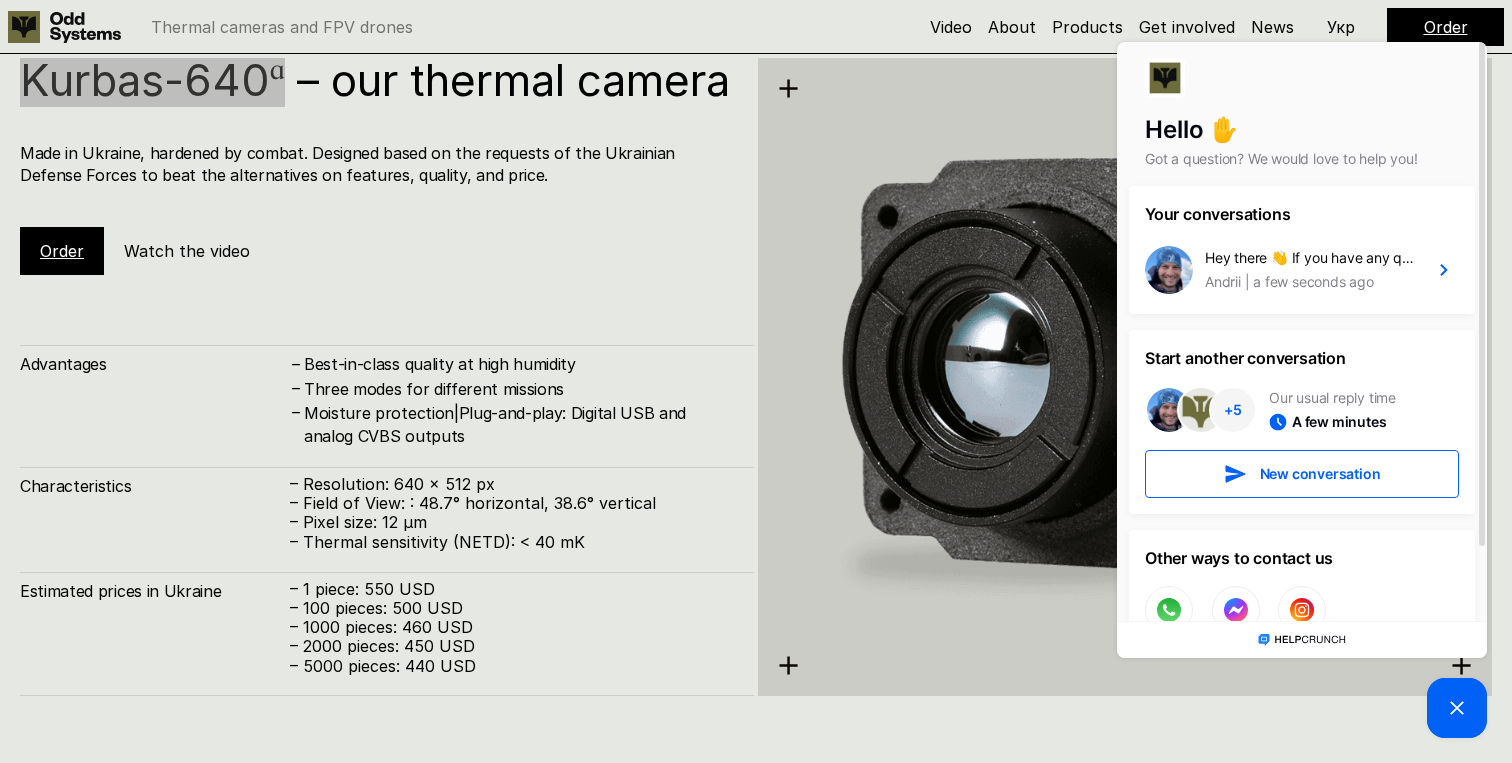 click on "Our usual reply time" at bounding box center (1332, 398) 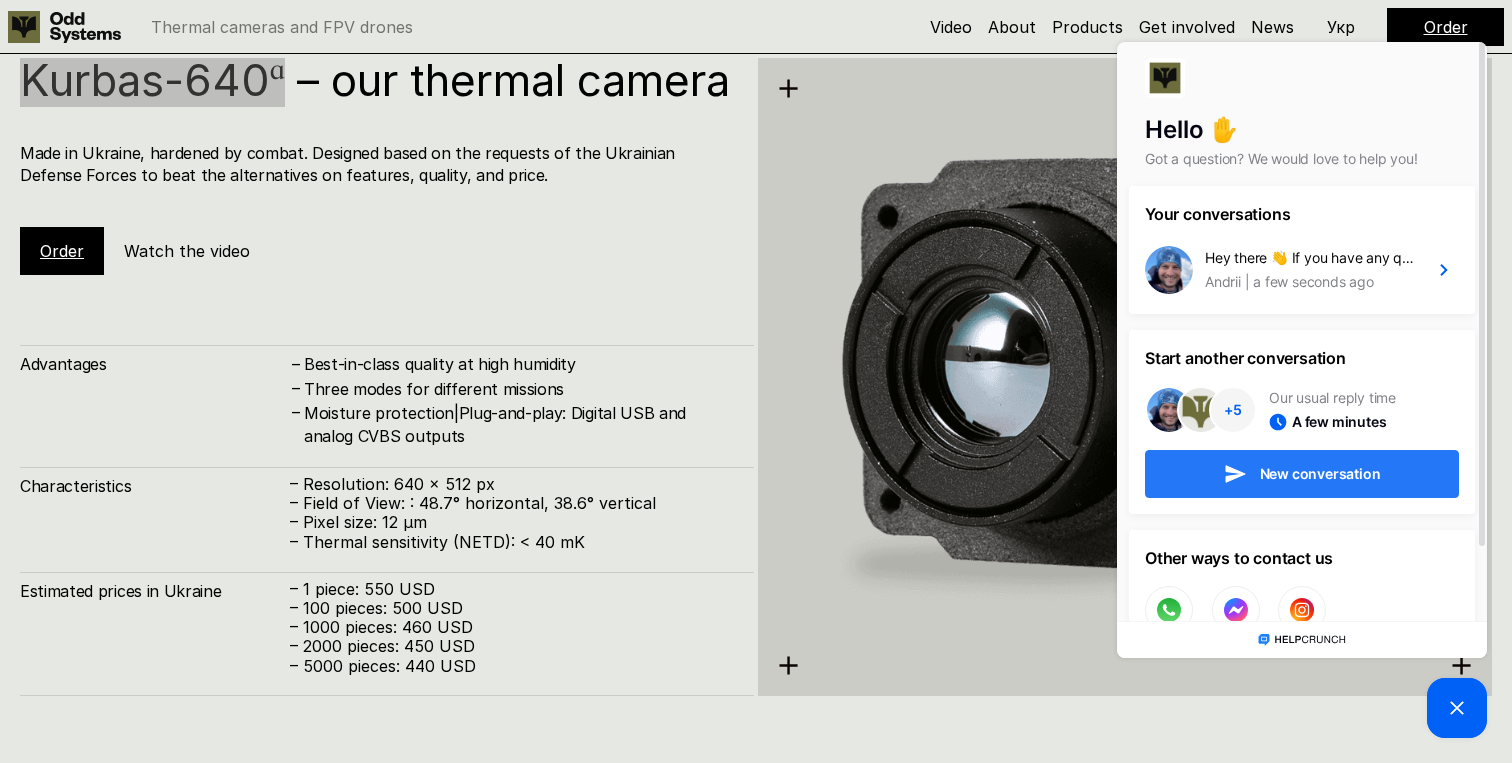 click 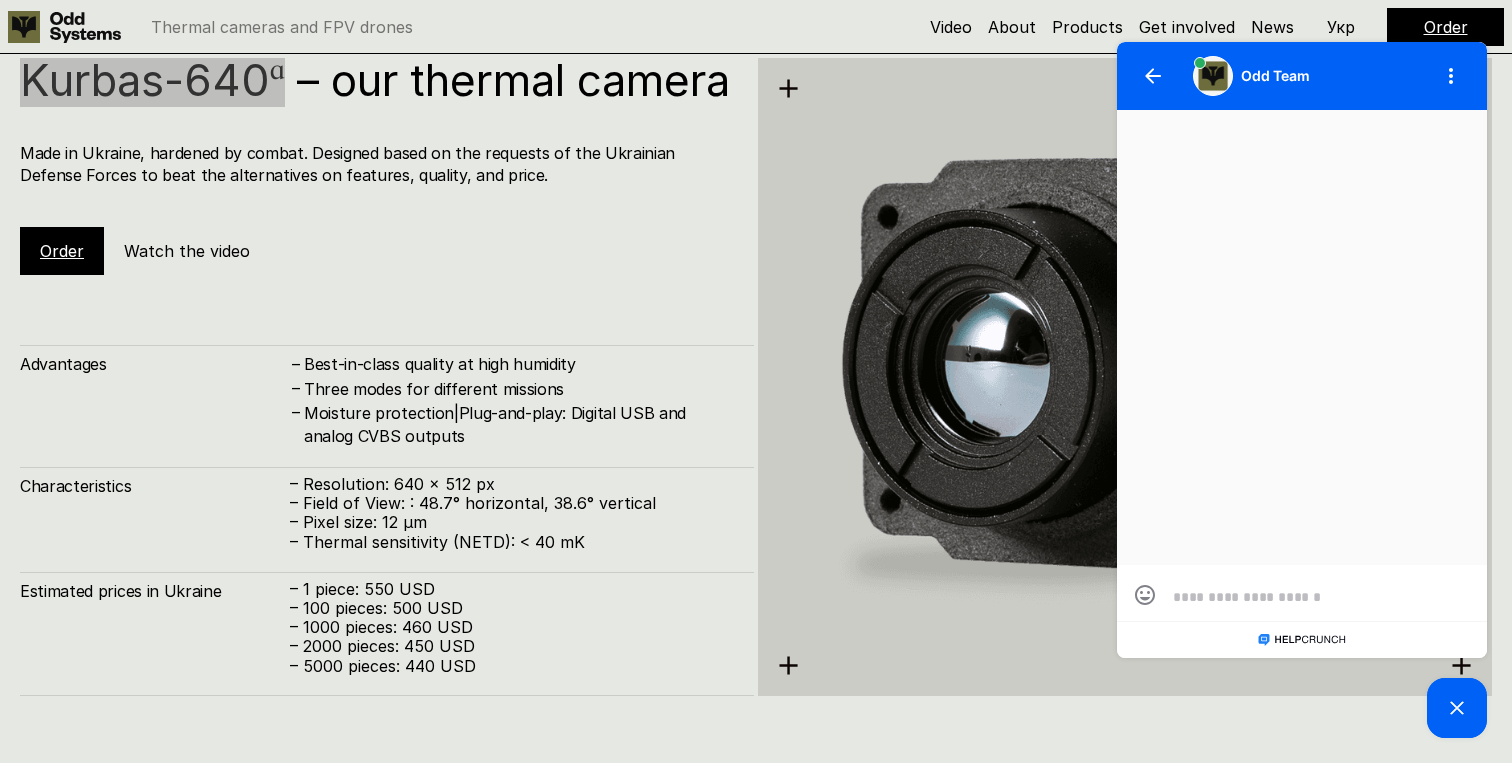 scroll, scrollTop: 0, scrollLeft: 0, axis: both 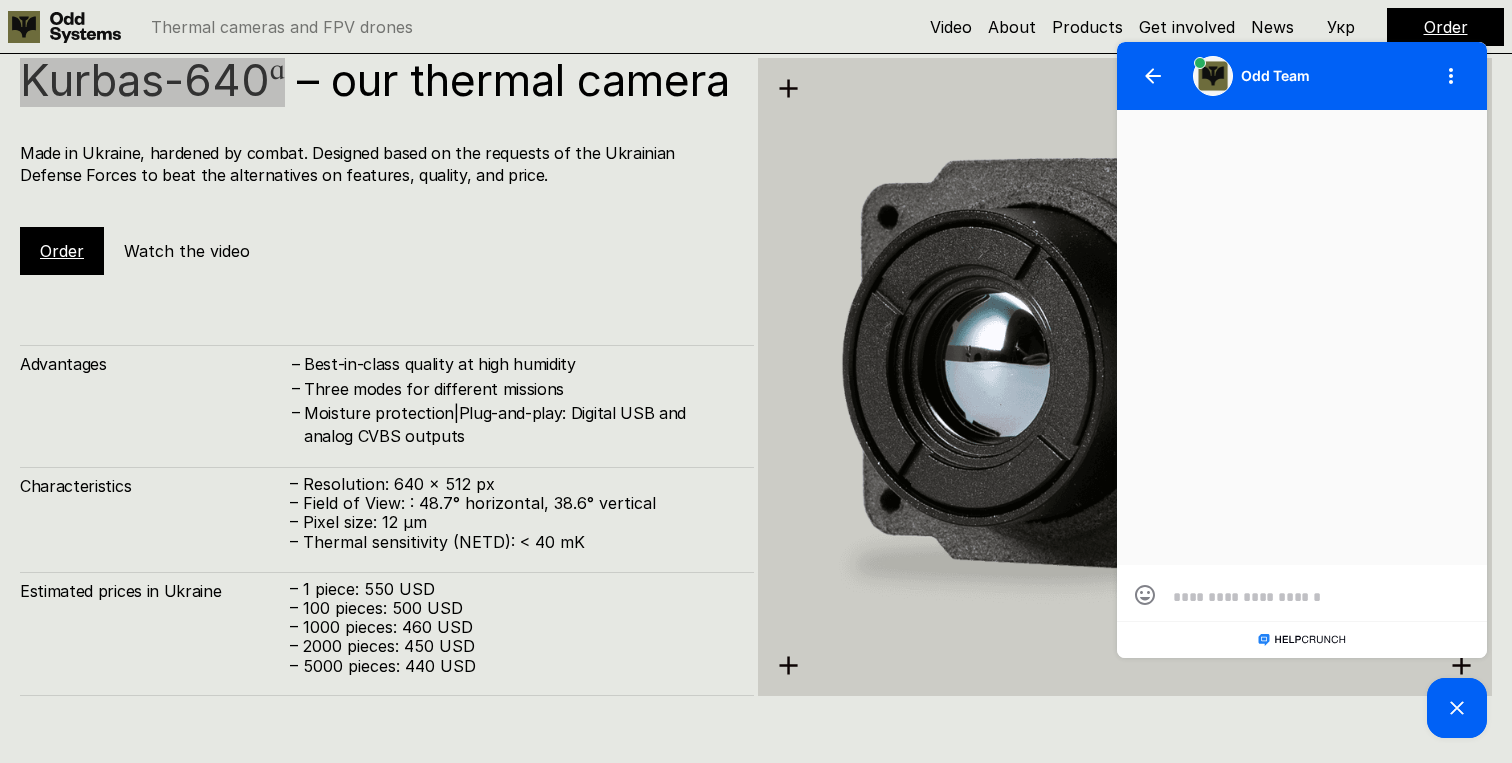 type on "*" 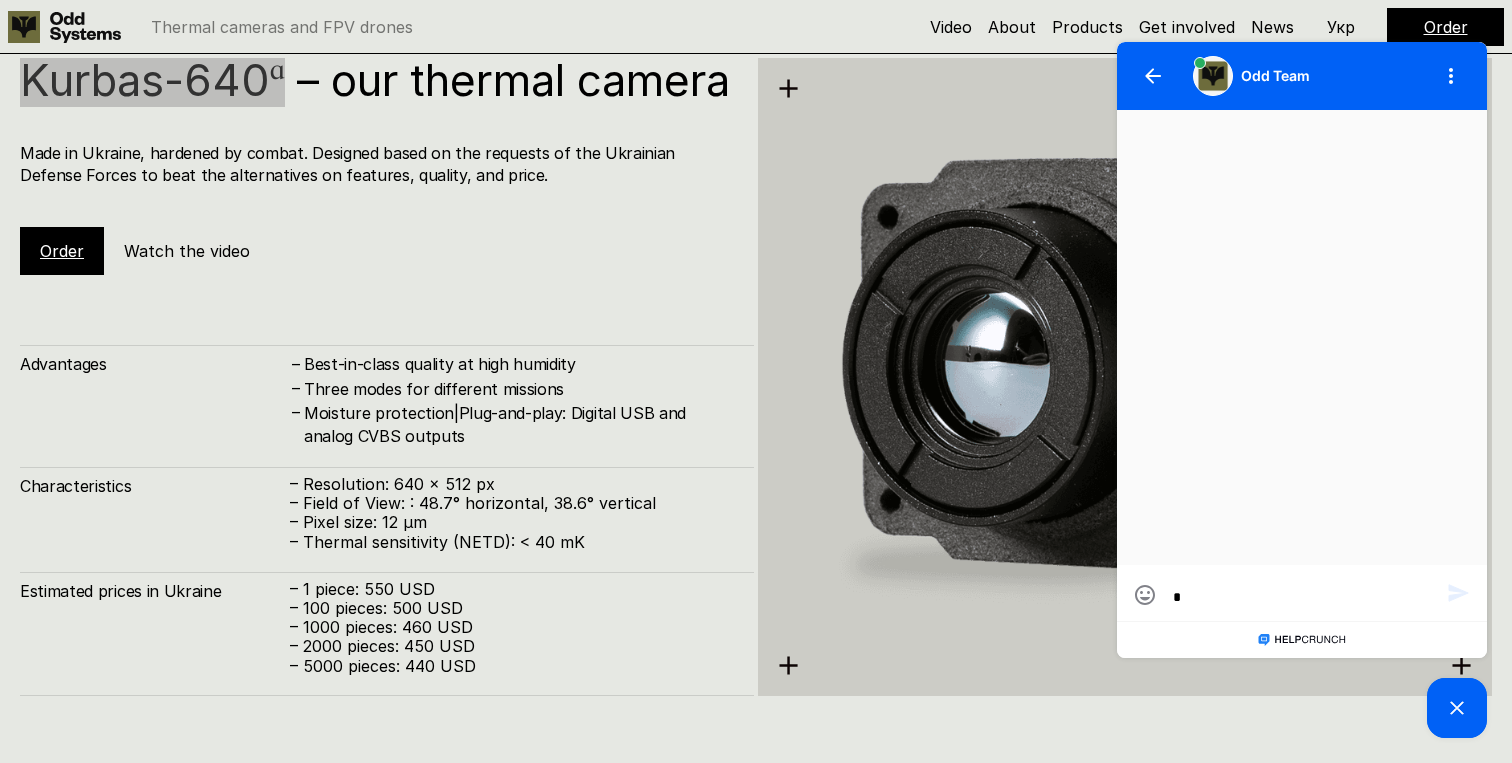 scroll, scrollTop: 0, scrollLeft: 0, axis: both 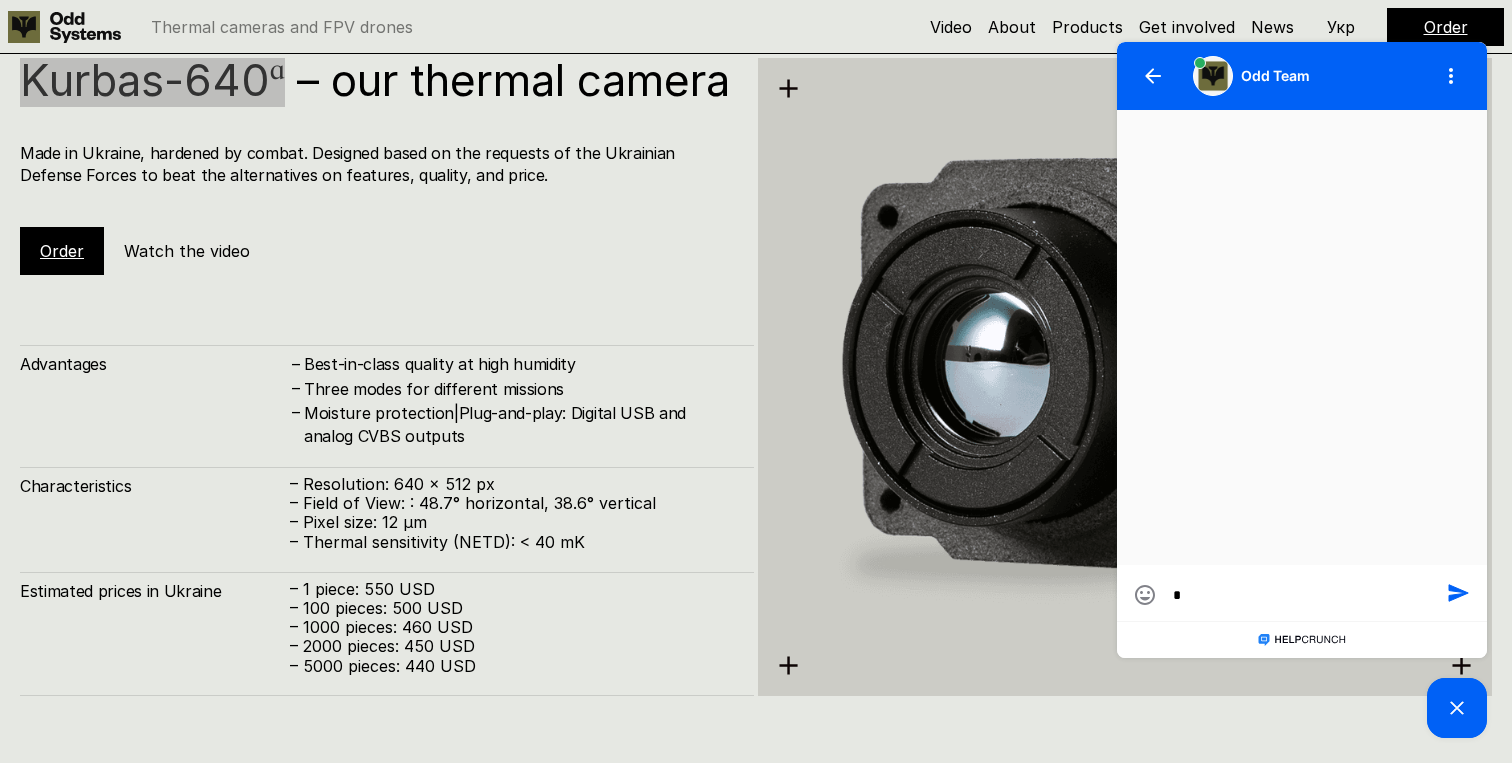 type on "***" 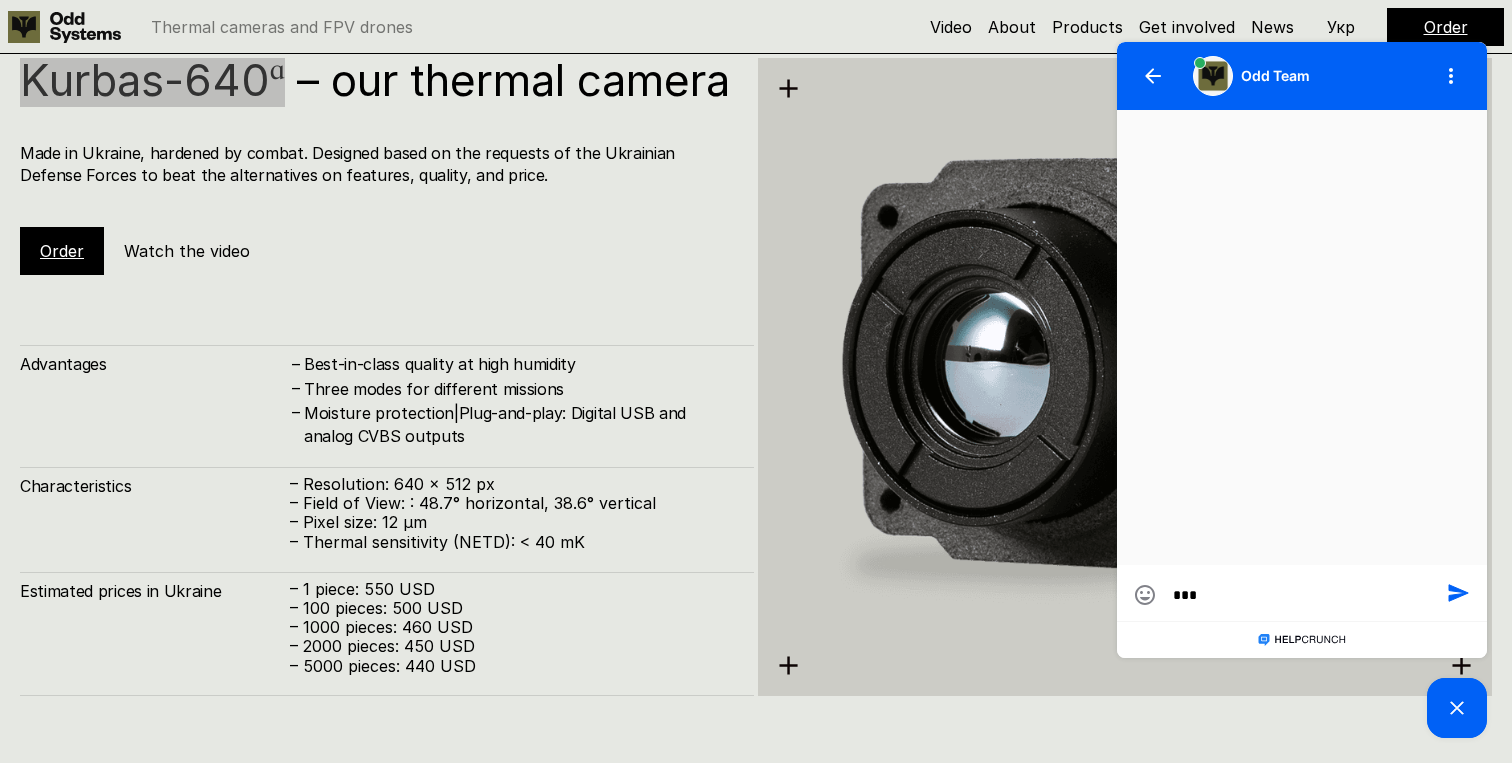 type on "****" 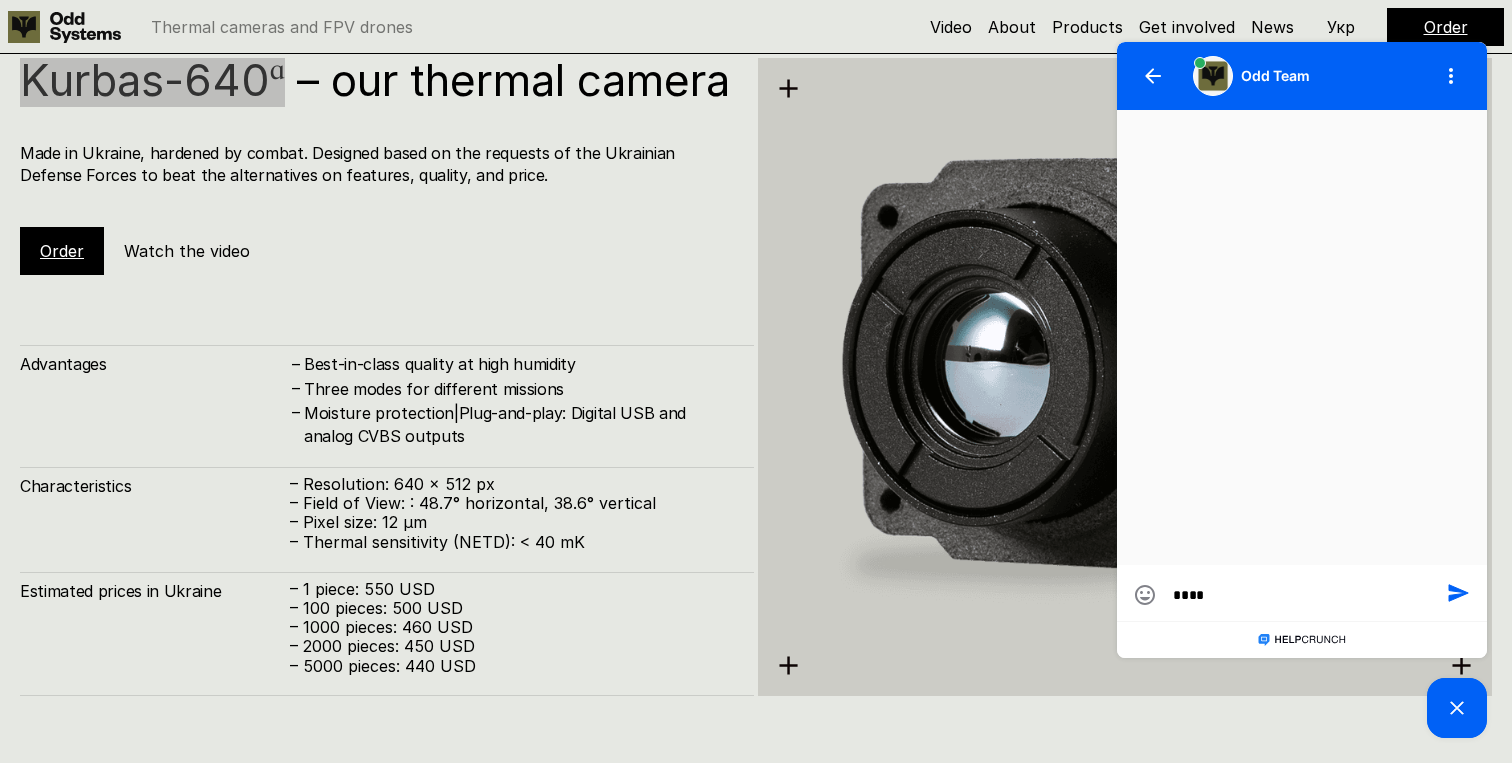 type on "*****" 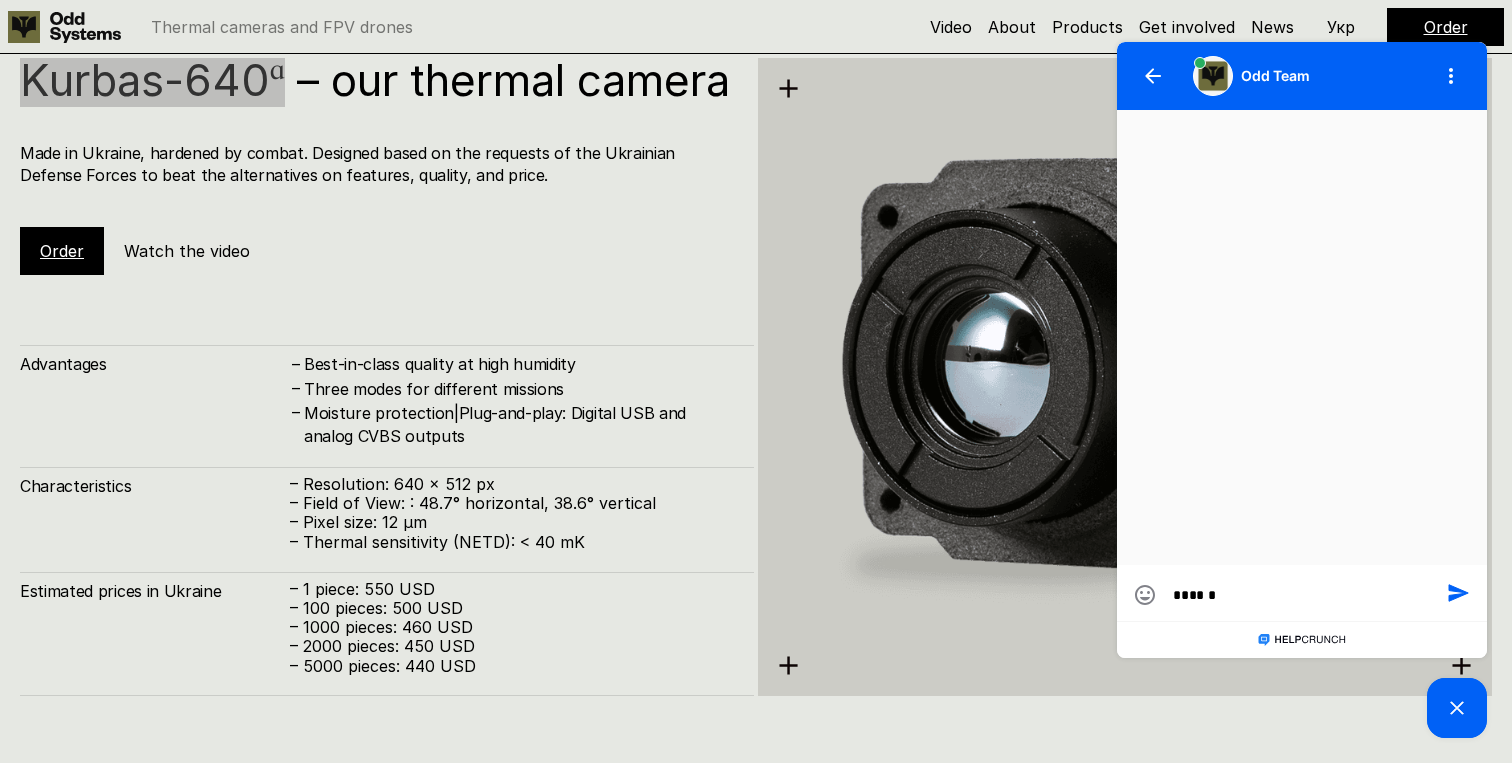 type on "******" 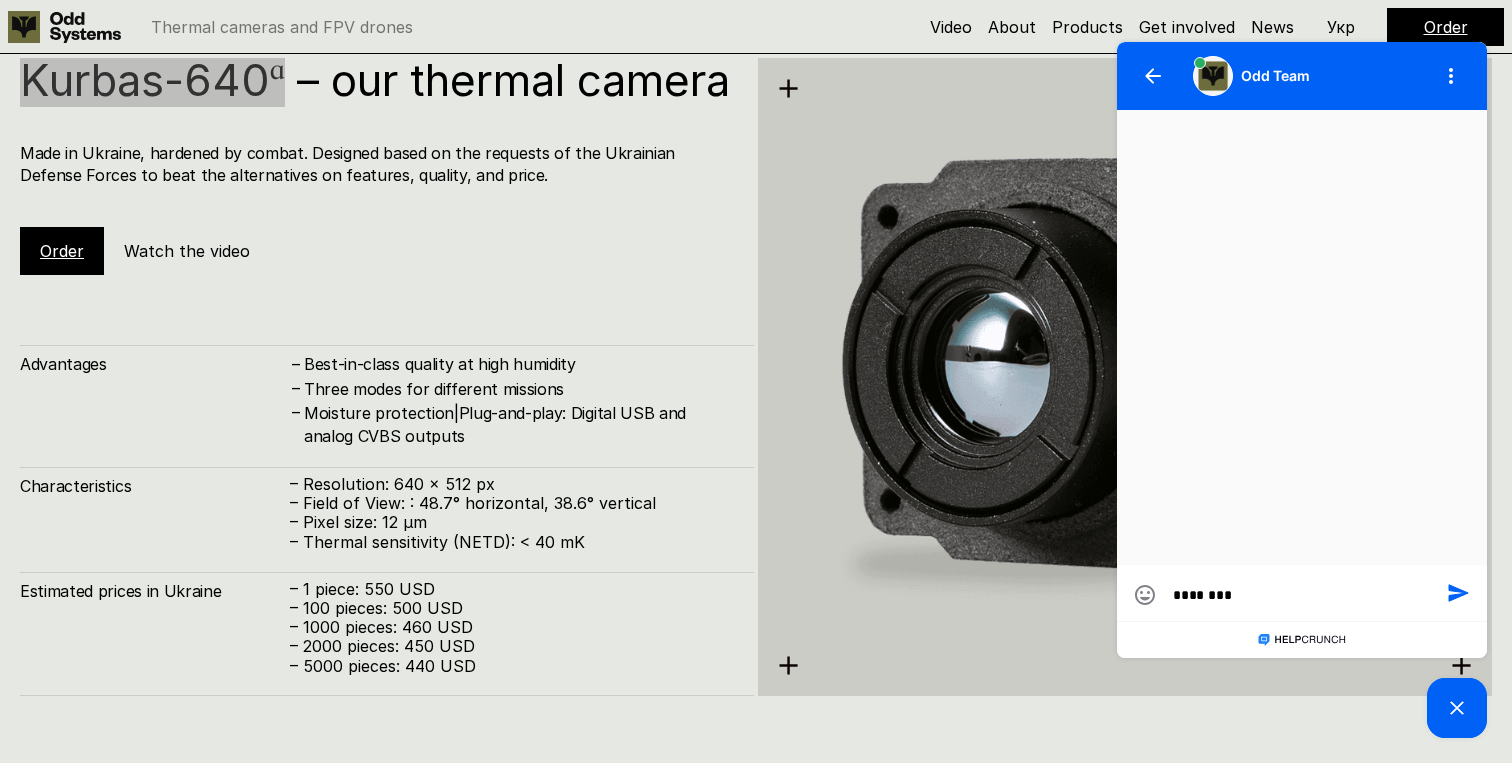 type on "*********" 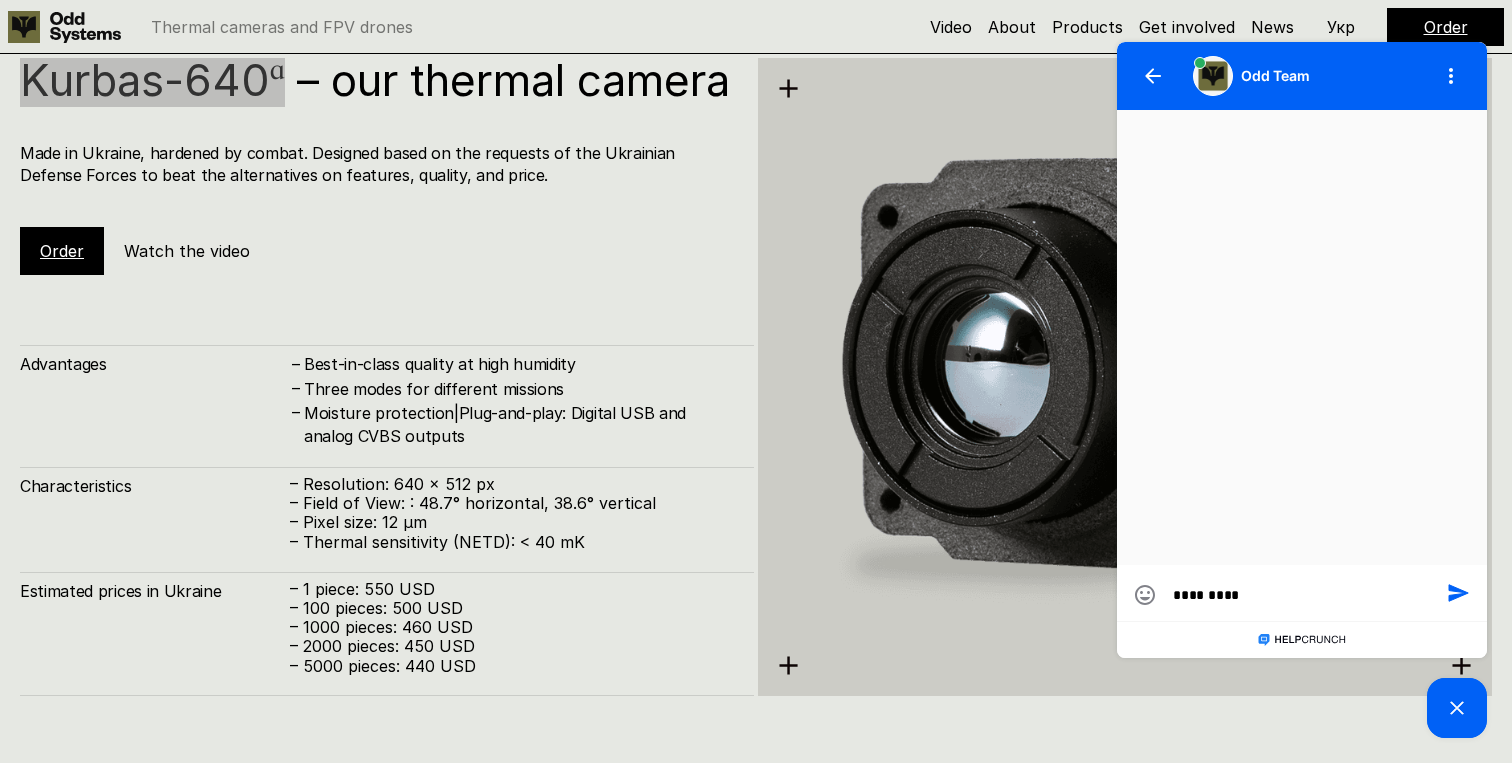 type on "*********" 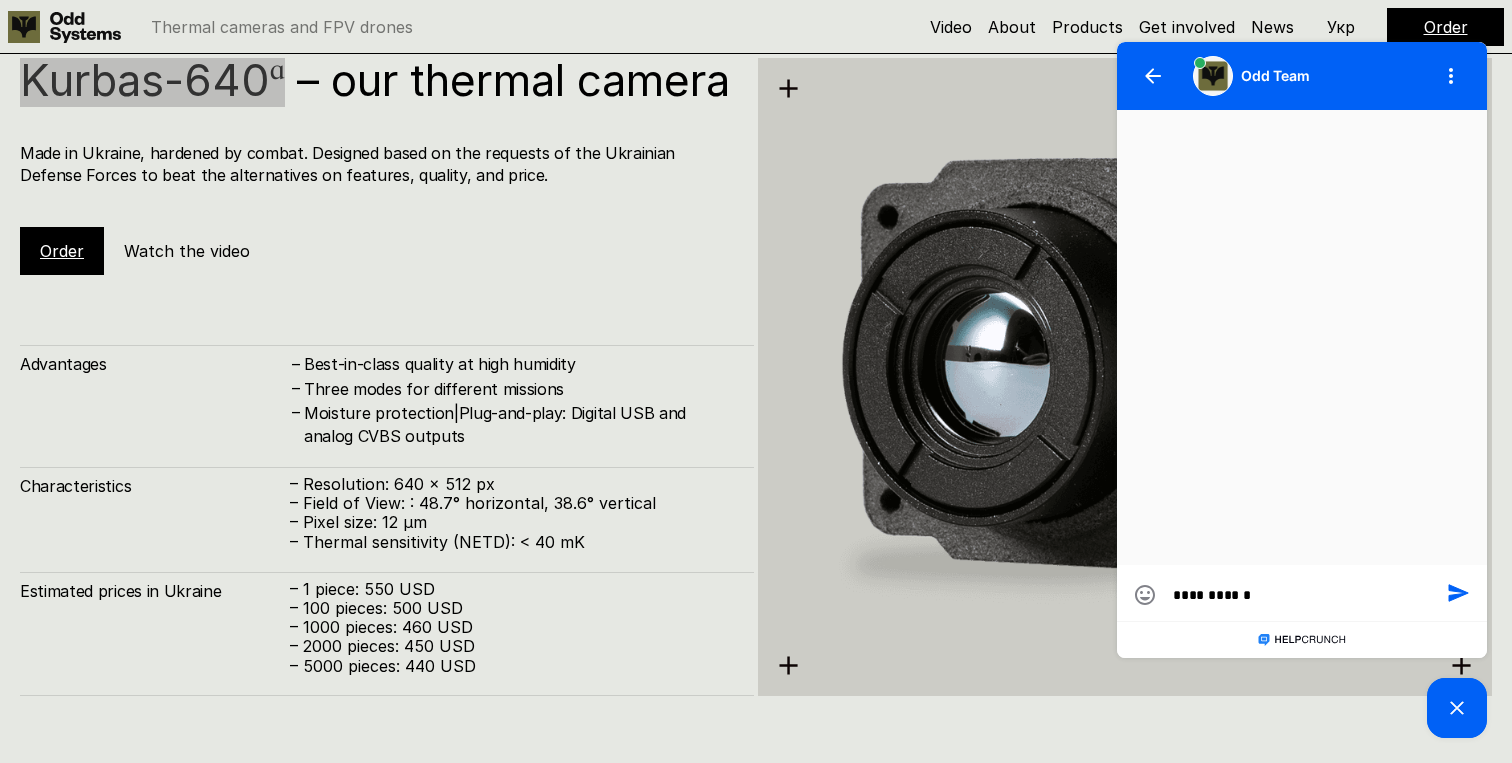 type on "**********" 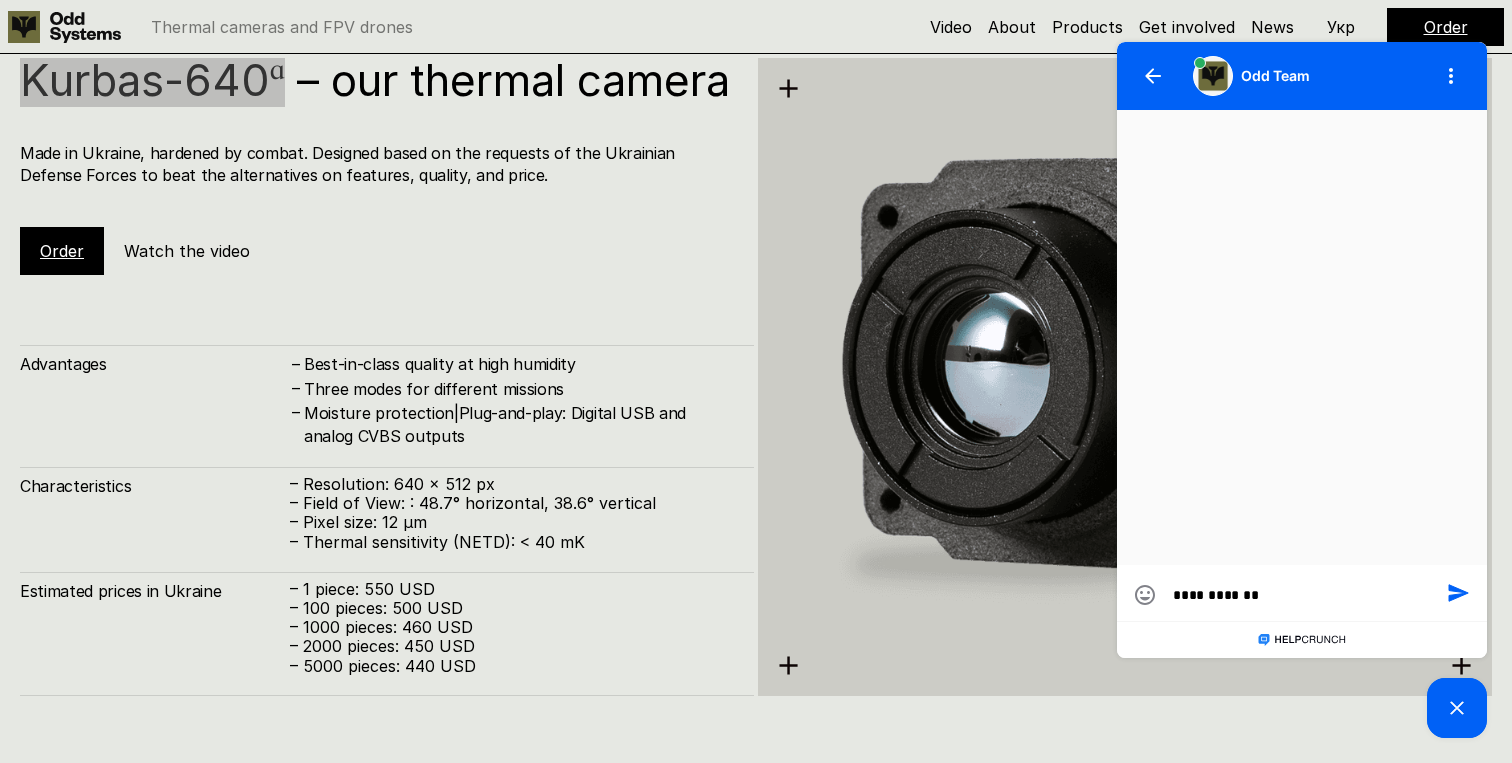 type on "**********" 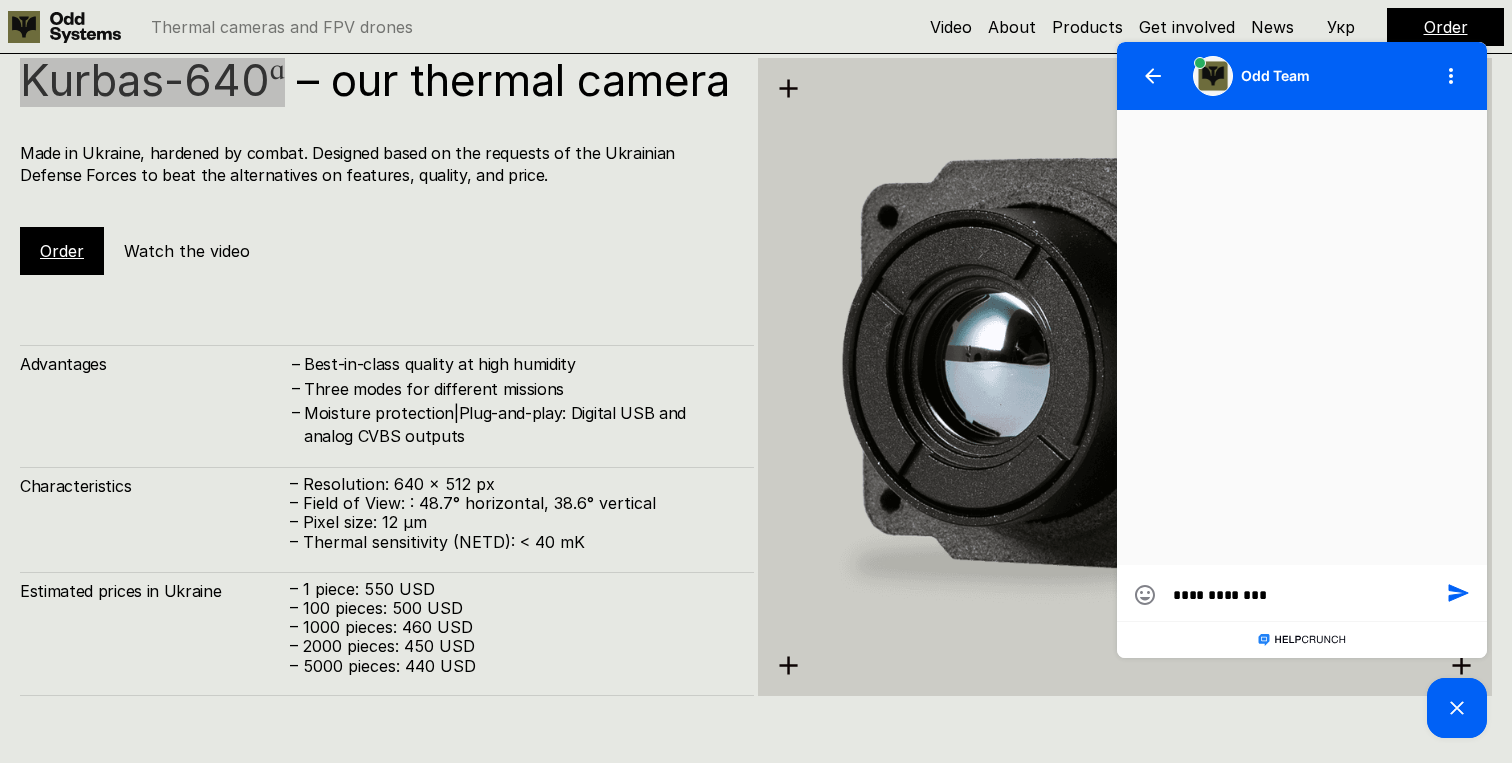 type on "**********" 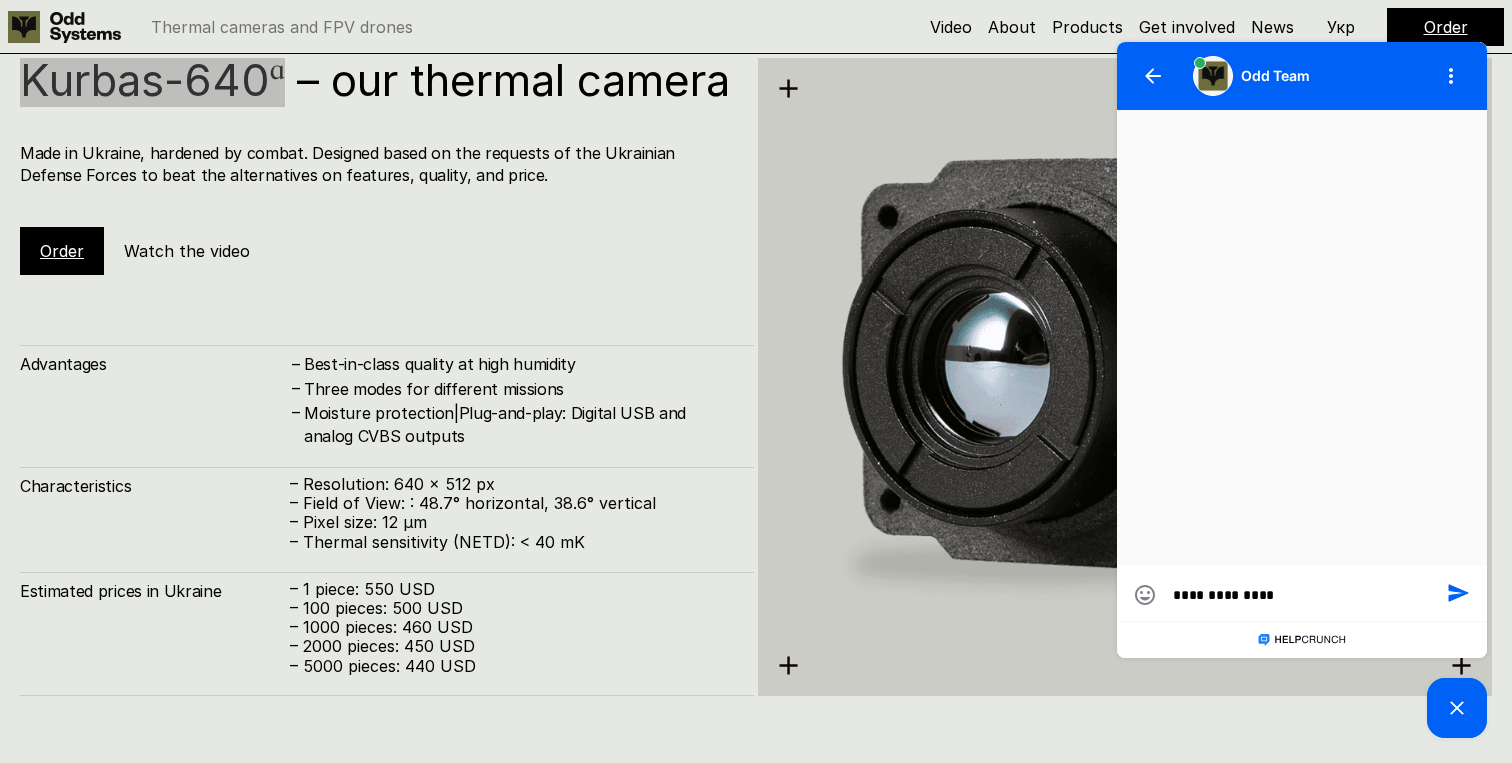 type on "**********" 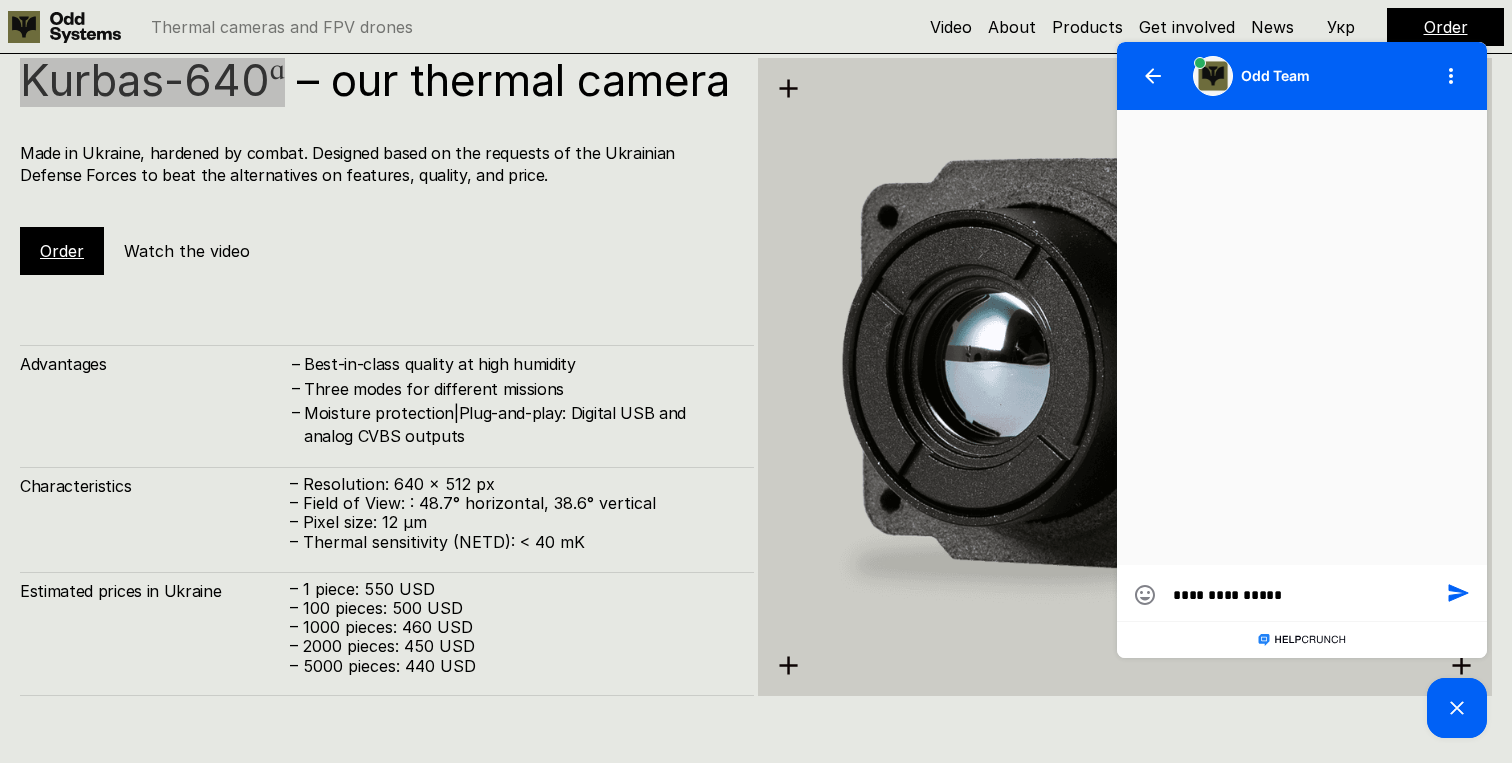 type on "**********" 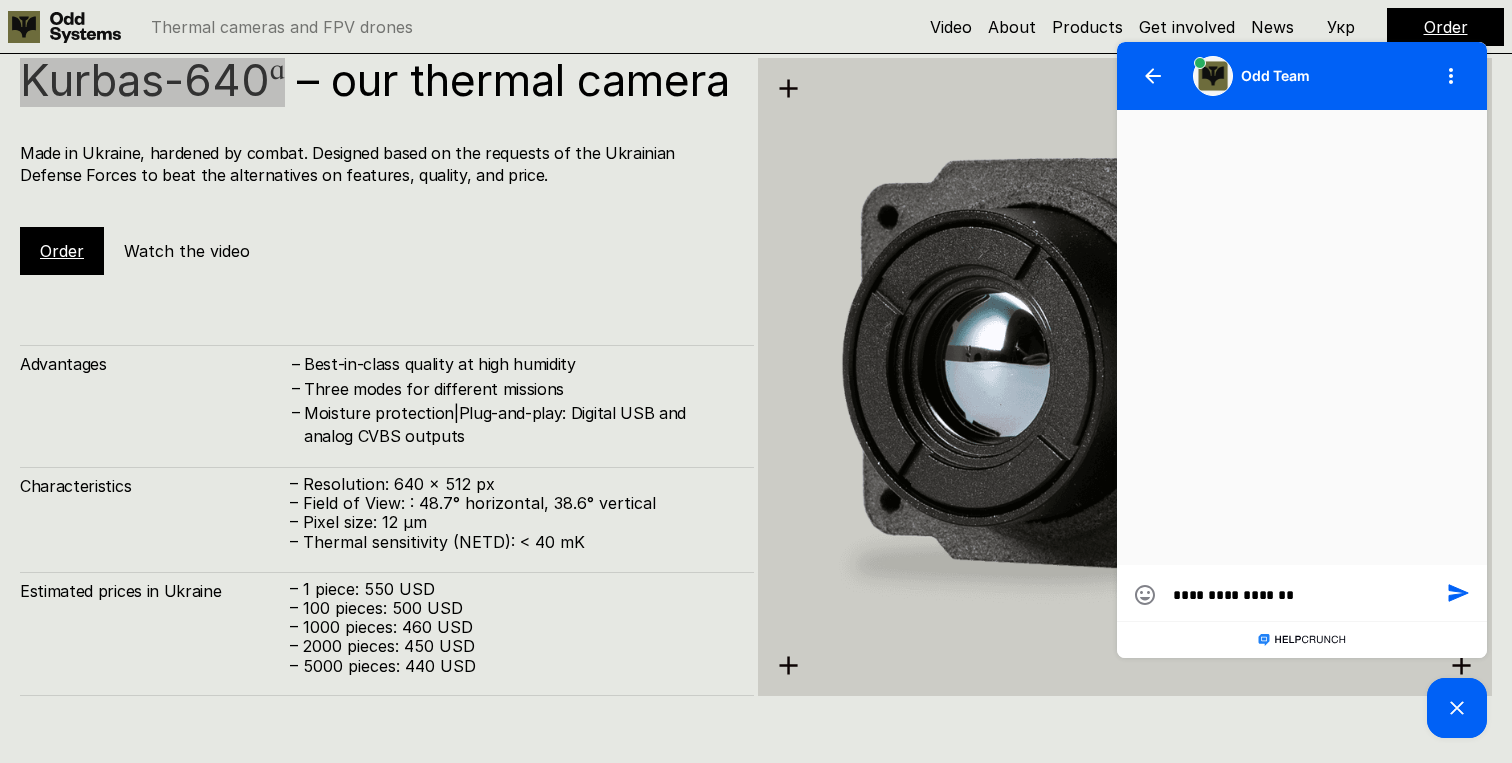 type on "**********" 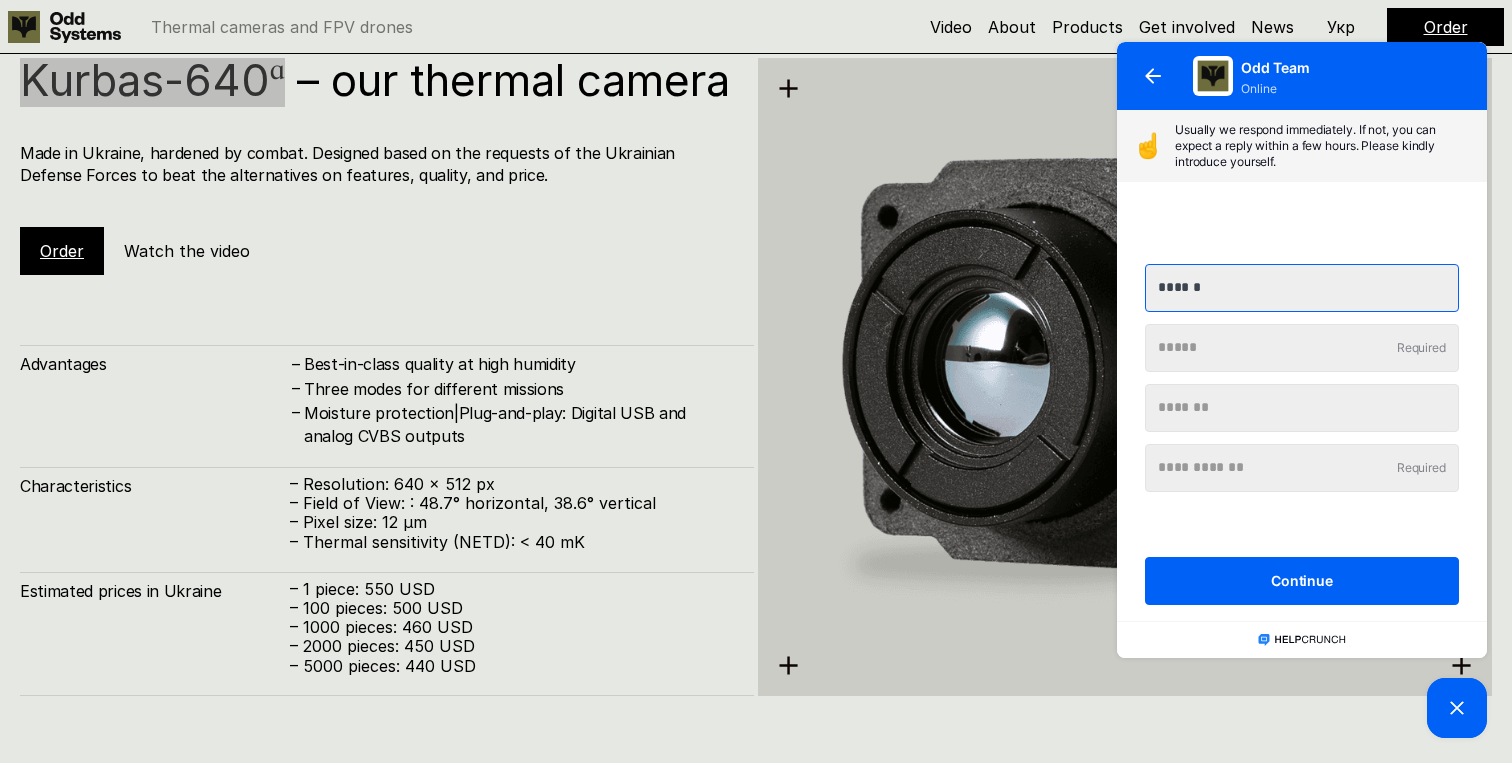 type on "******" 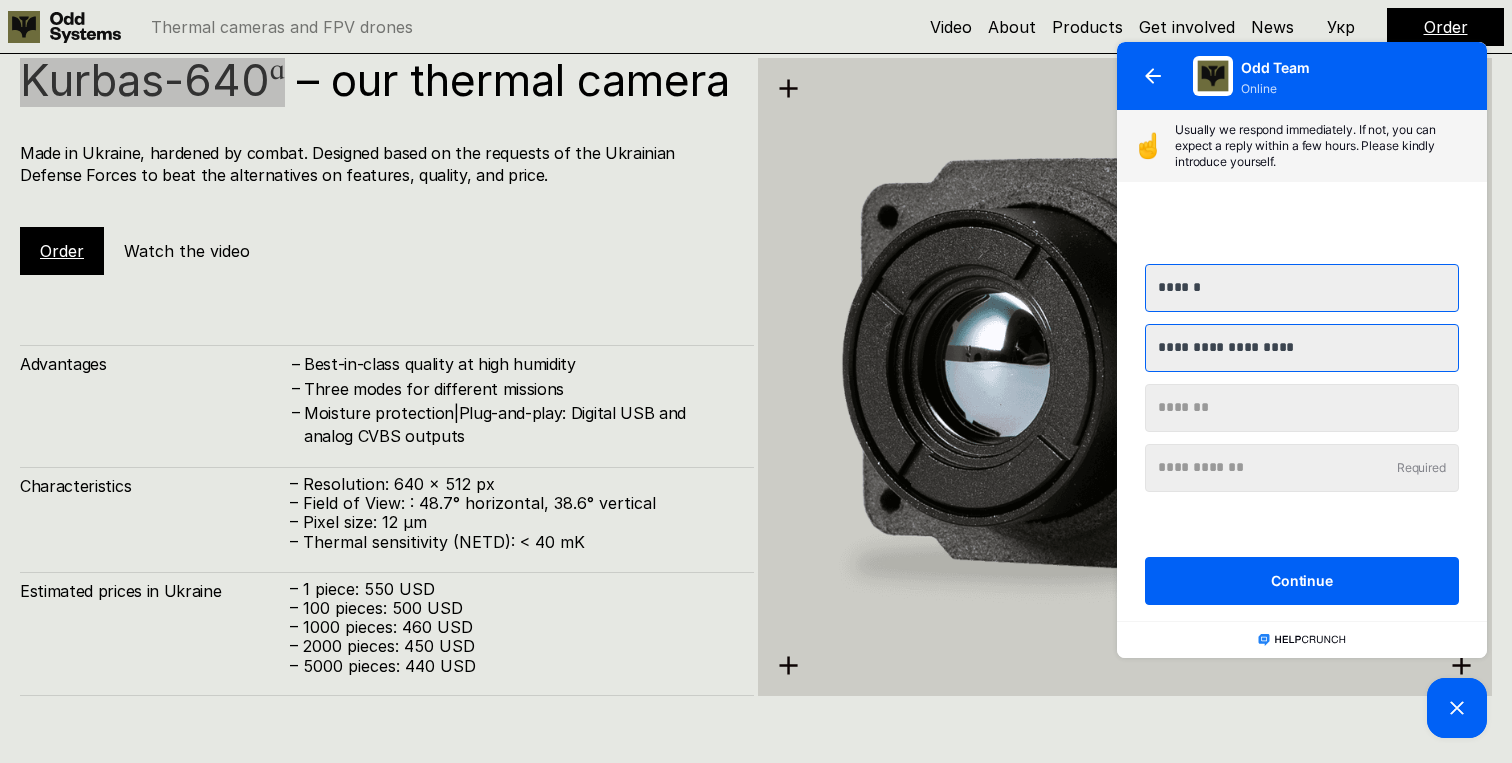 type on "**********" 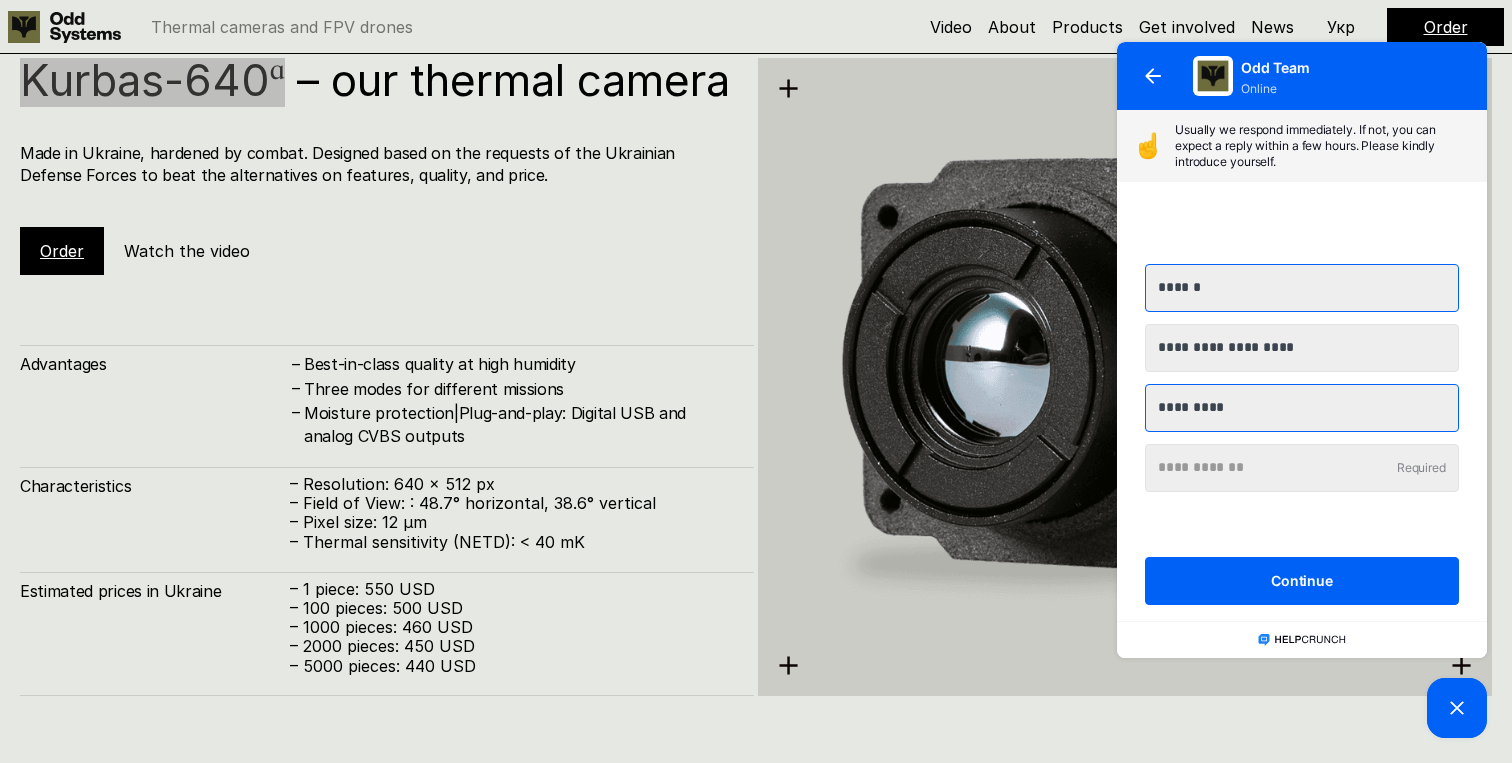 type on "*********" 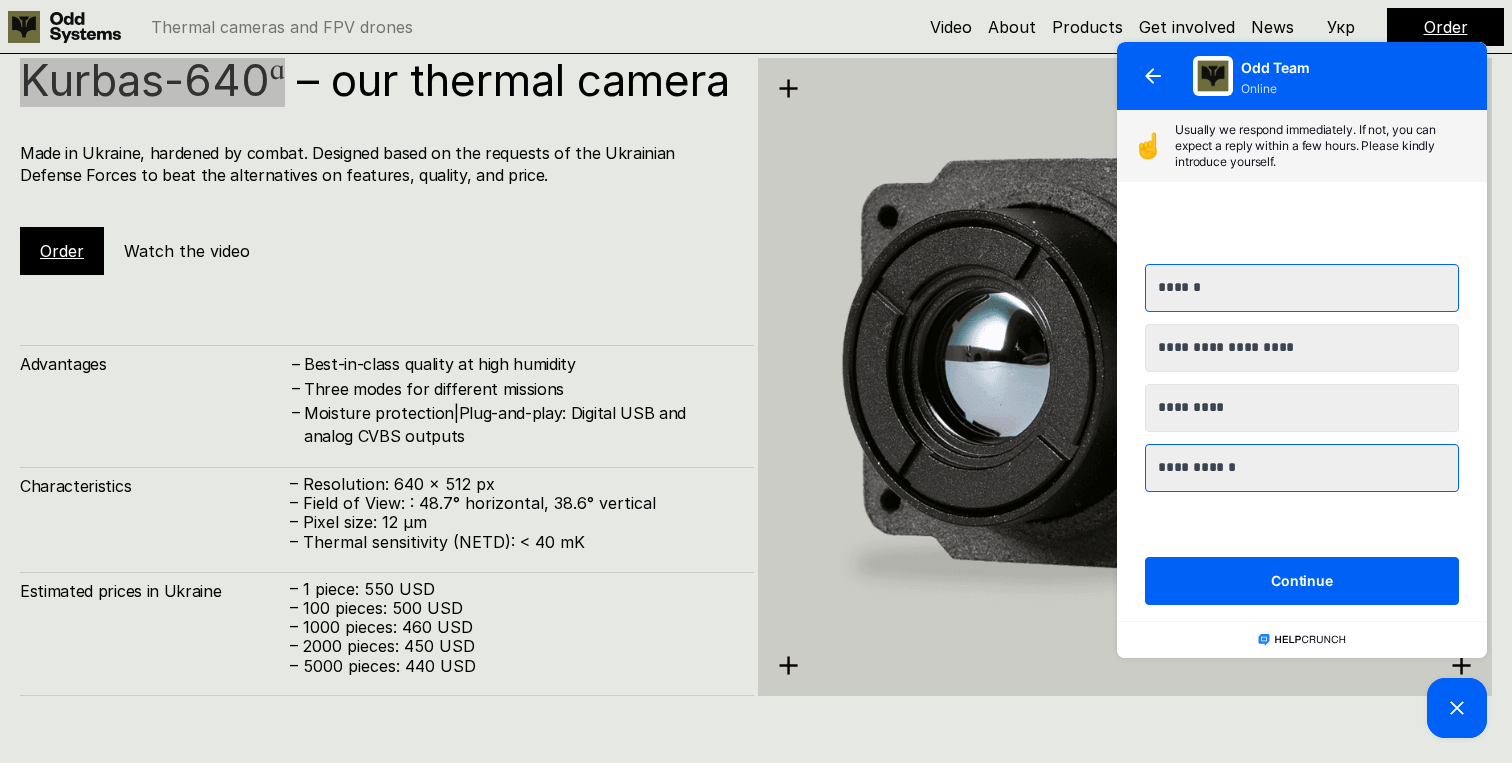 click on "Continue" at bounding box center [1302, 581] 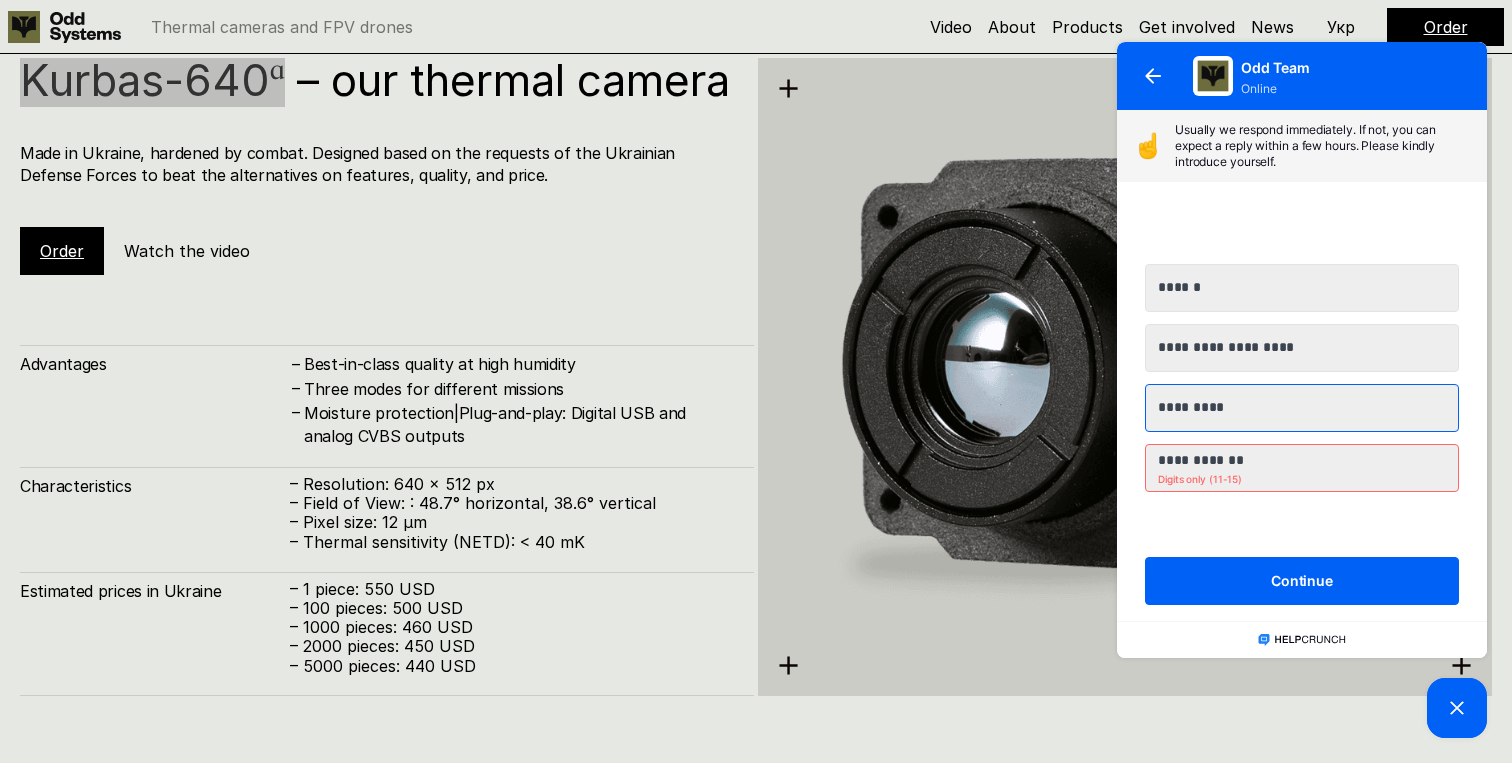 type on "**********" 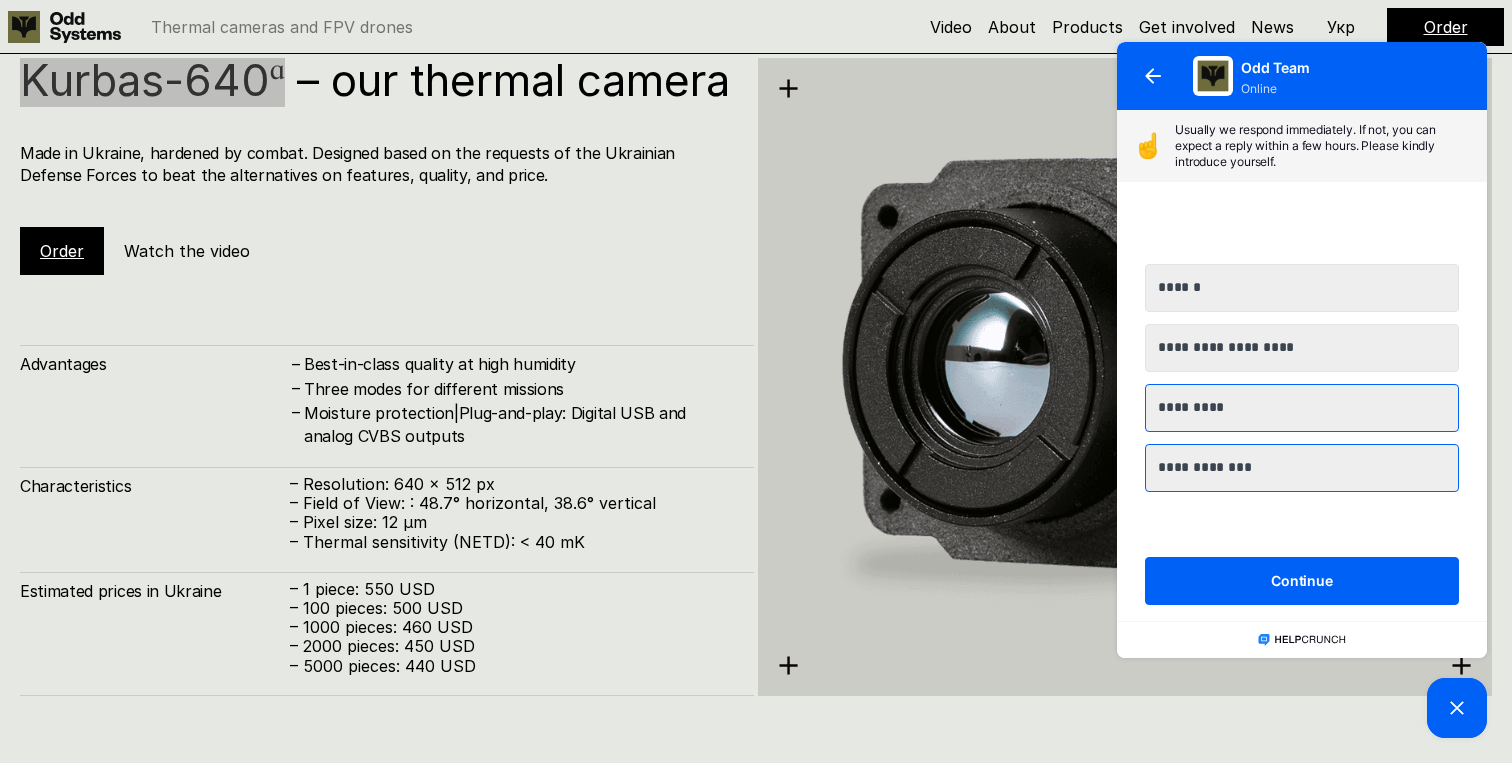 click on "Continue" at bounding box center [1302, 581] 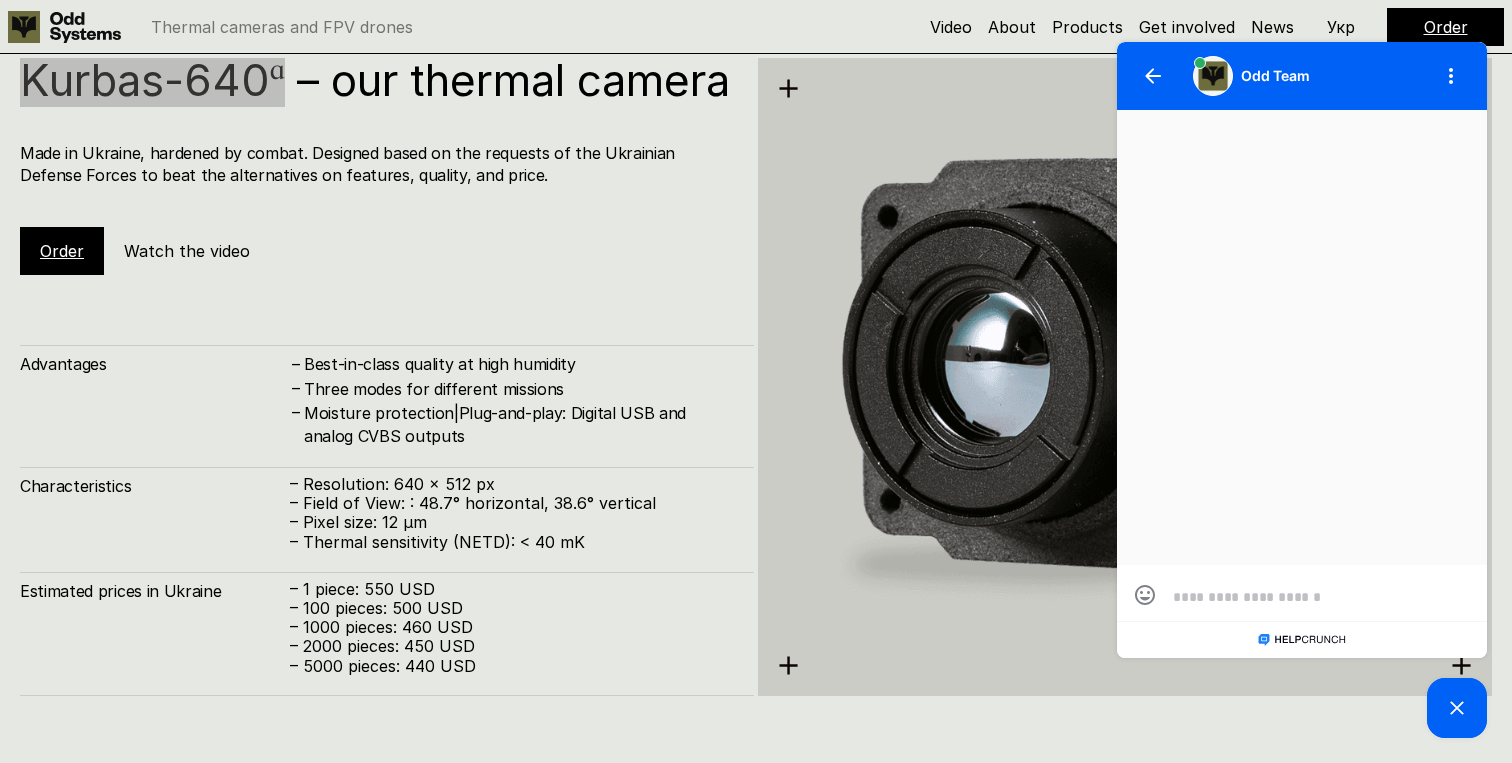 scroll, scrollTop: 0, scrollLeft: 0, axis: both 